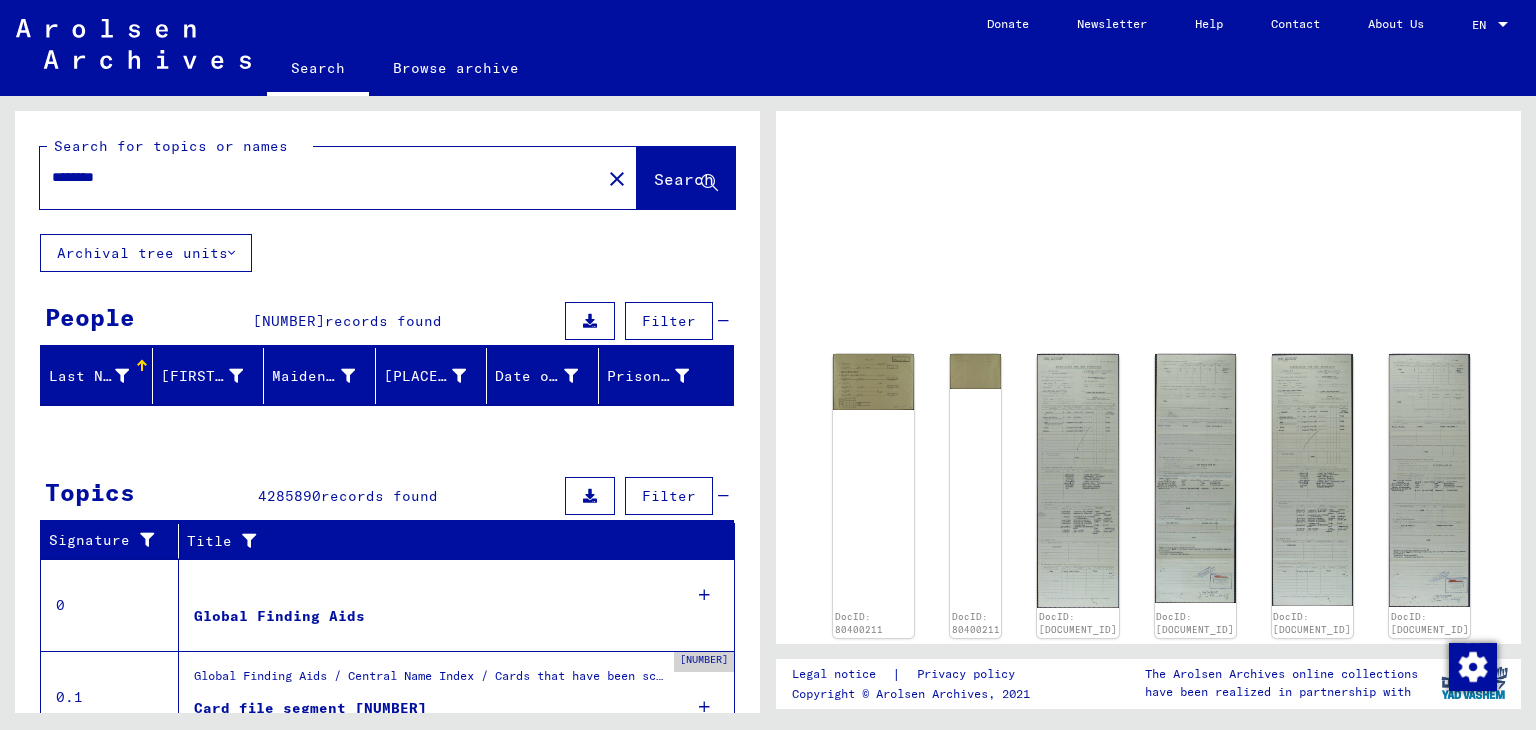 scroll, scrollTop: 0, scrollLeft: 0, axis: both 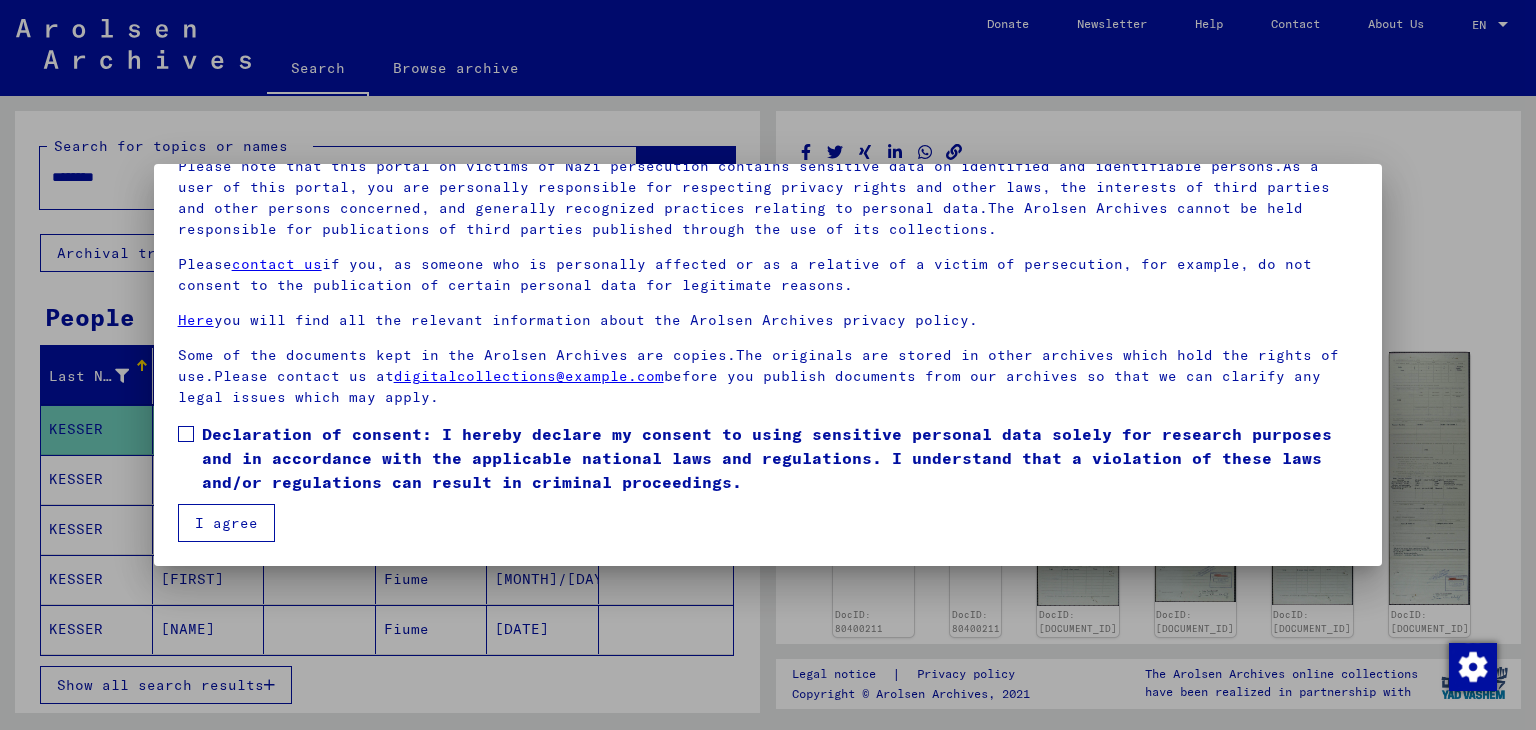 click at bounding box center (186, 434) 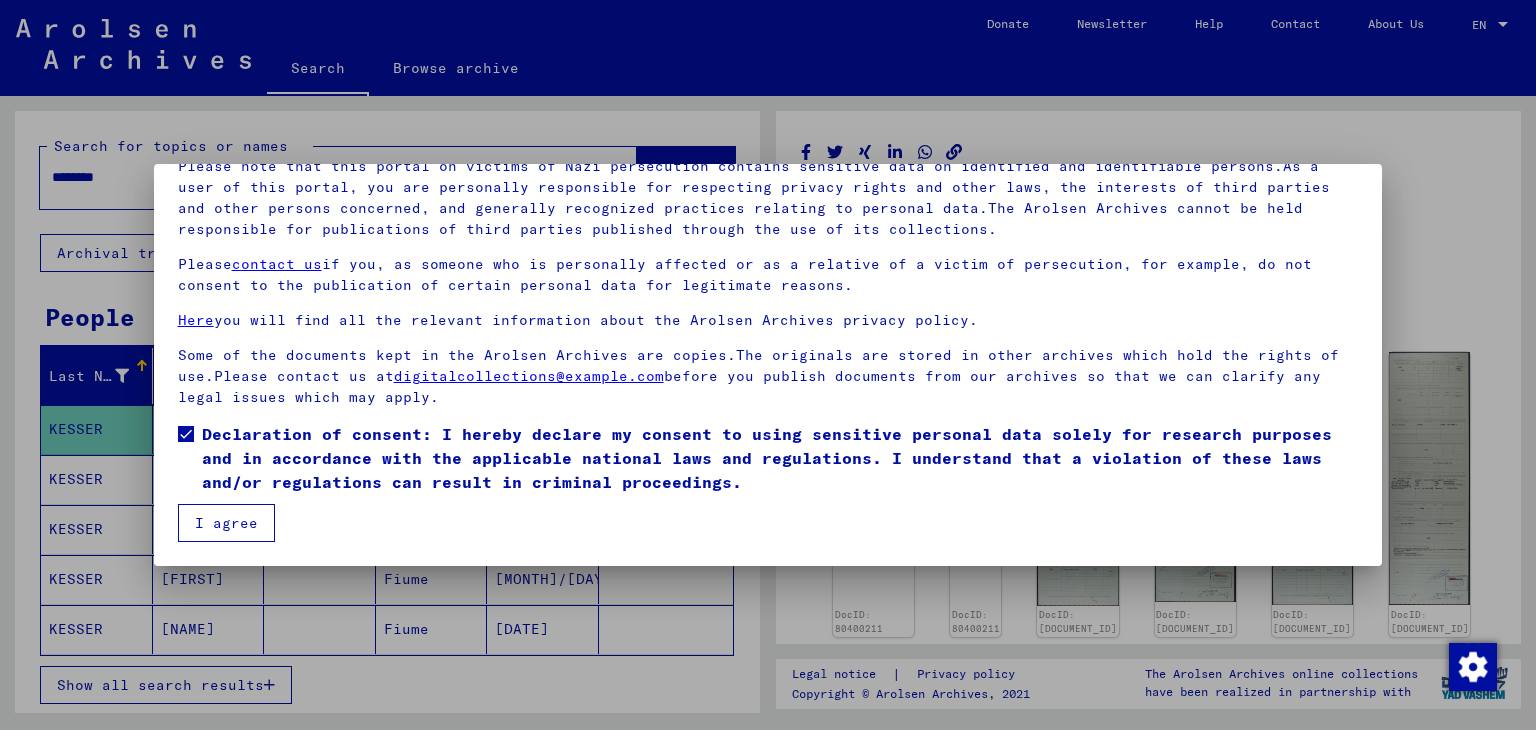 click on "I agree" at bounding box center (226, 523) 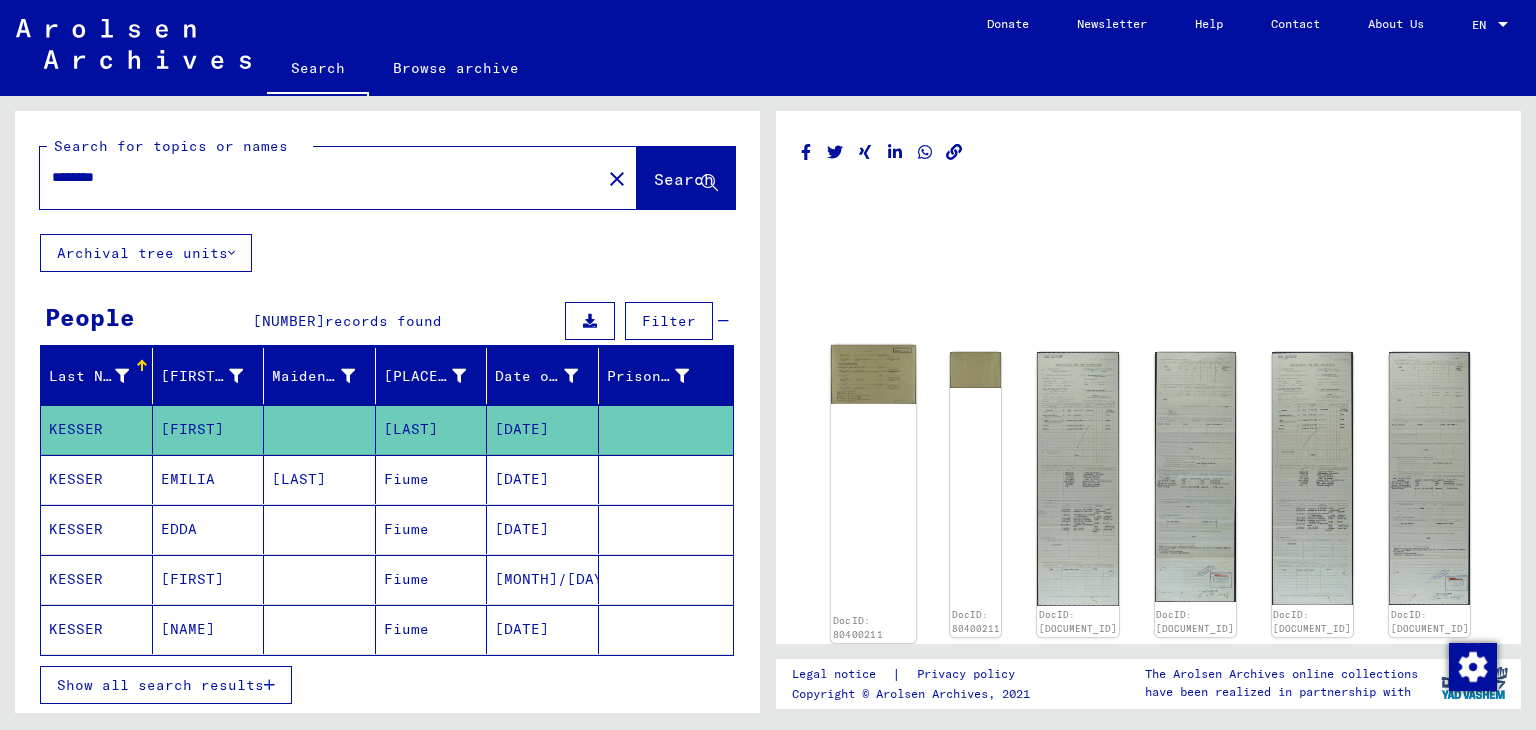 click at bounding box center [873, 374] 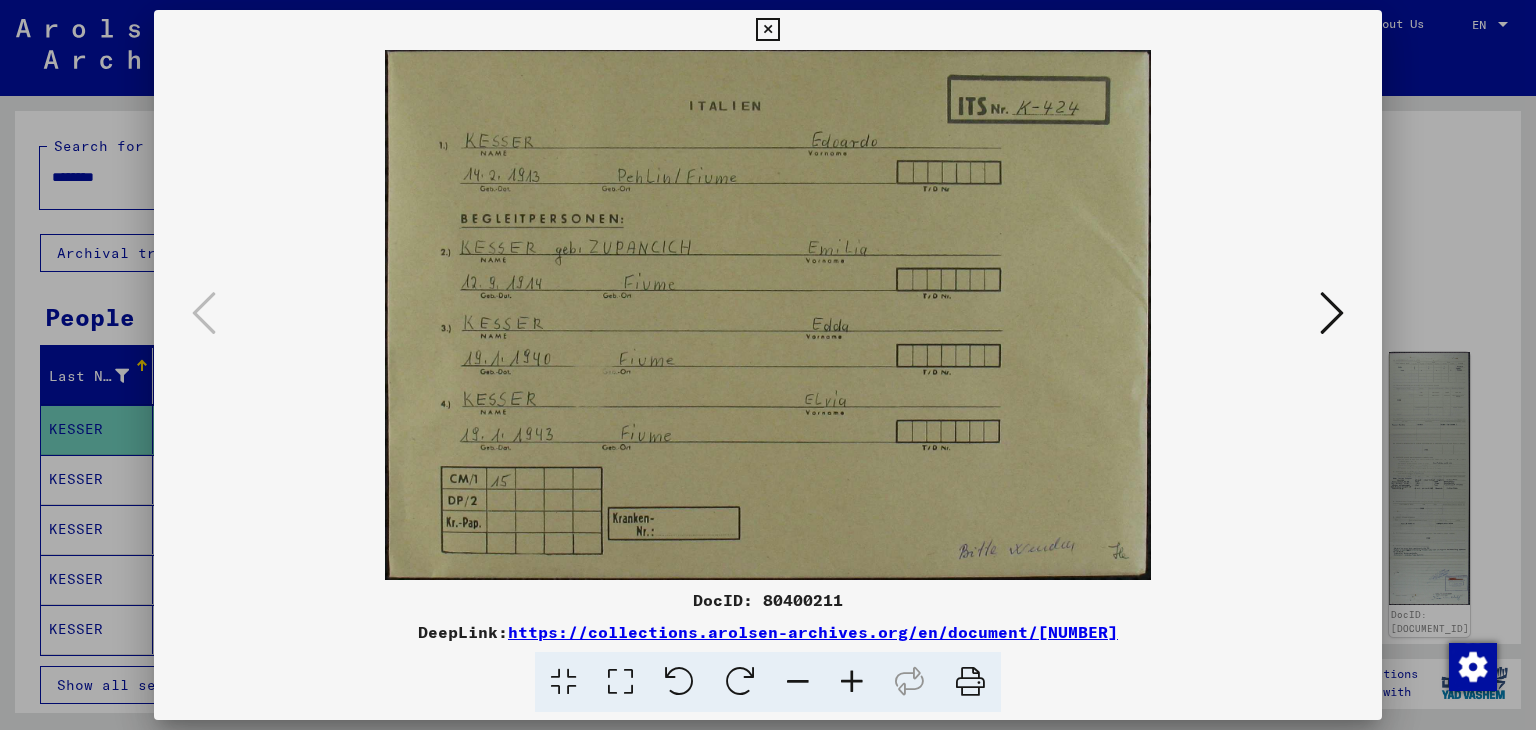 click at bounding box center [1332, 313] 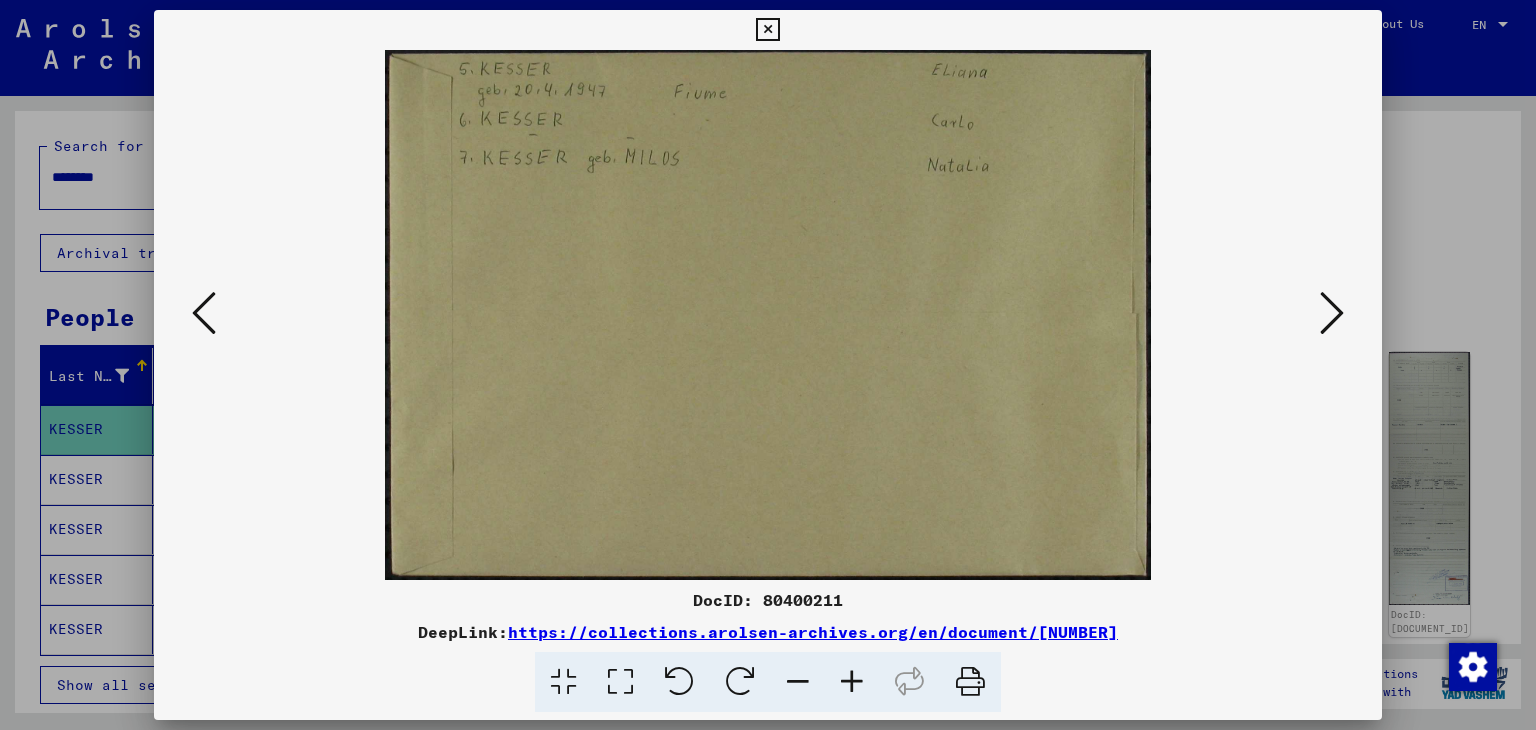 click at bounding box center [1332, 313] 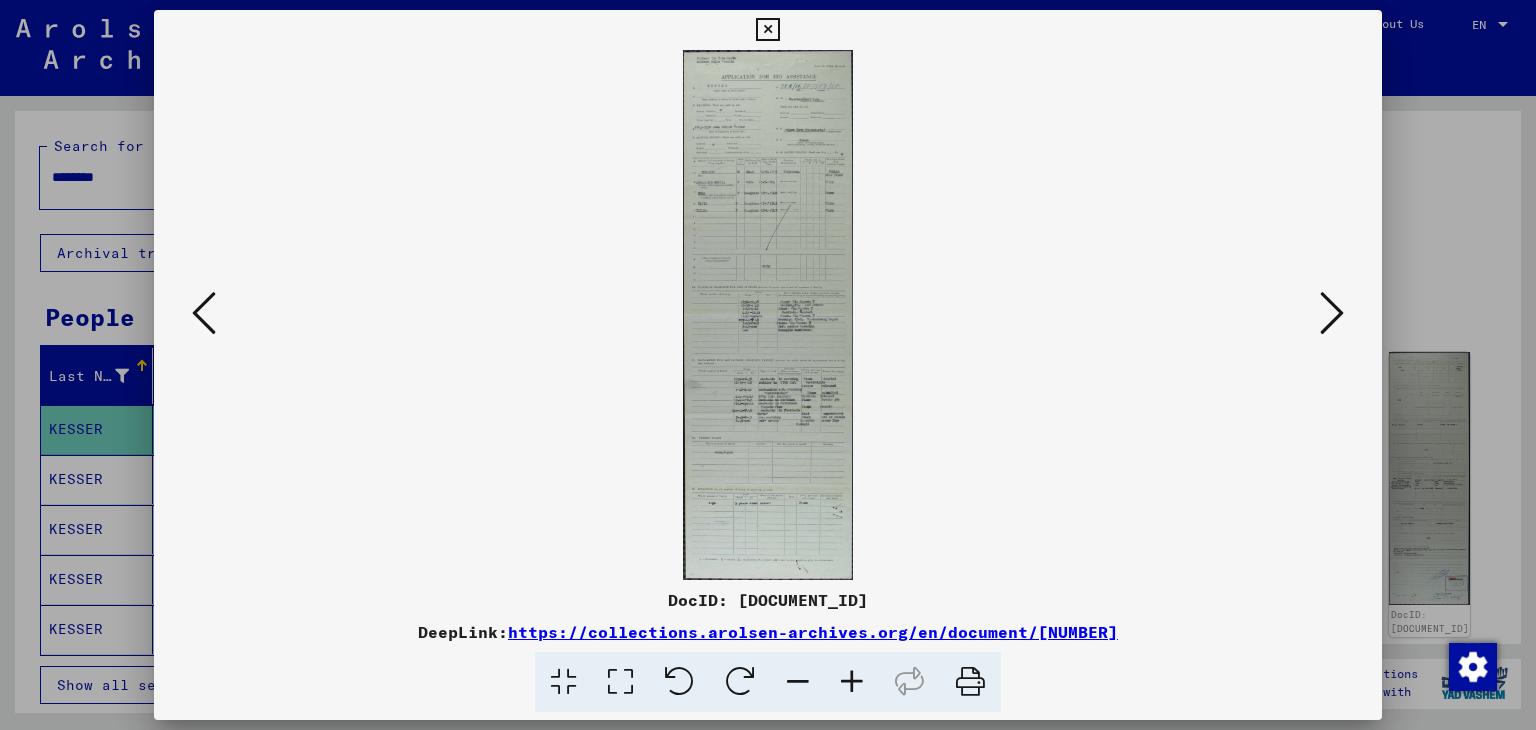 click at bounding box center [768, 315] 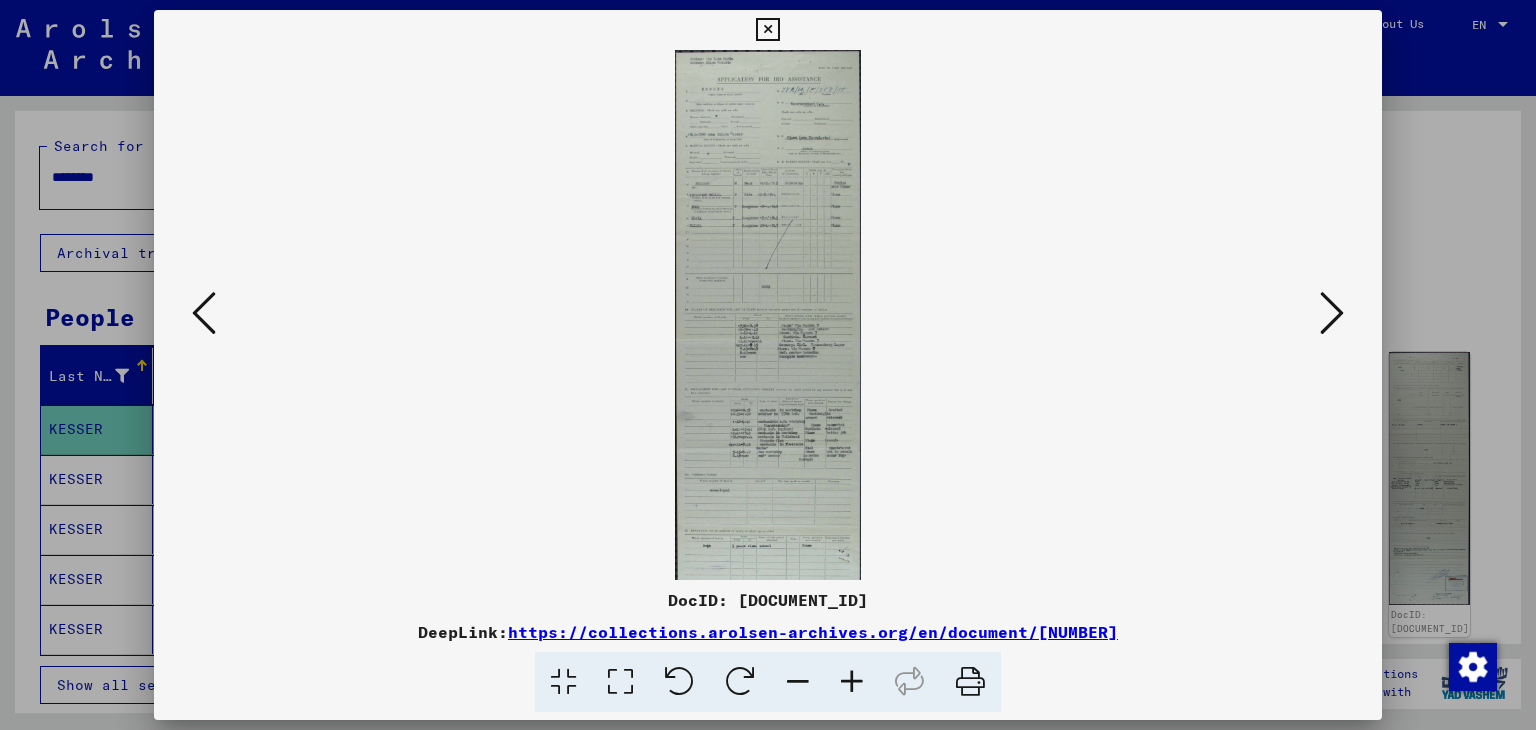 click at bounding box center (852, 682) 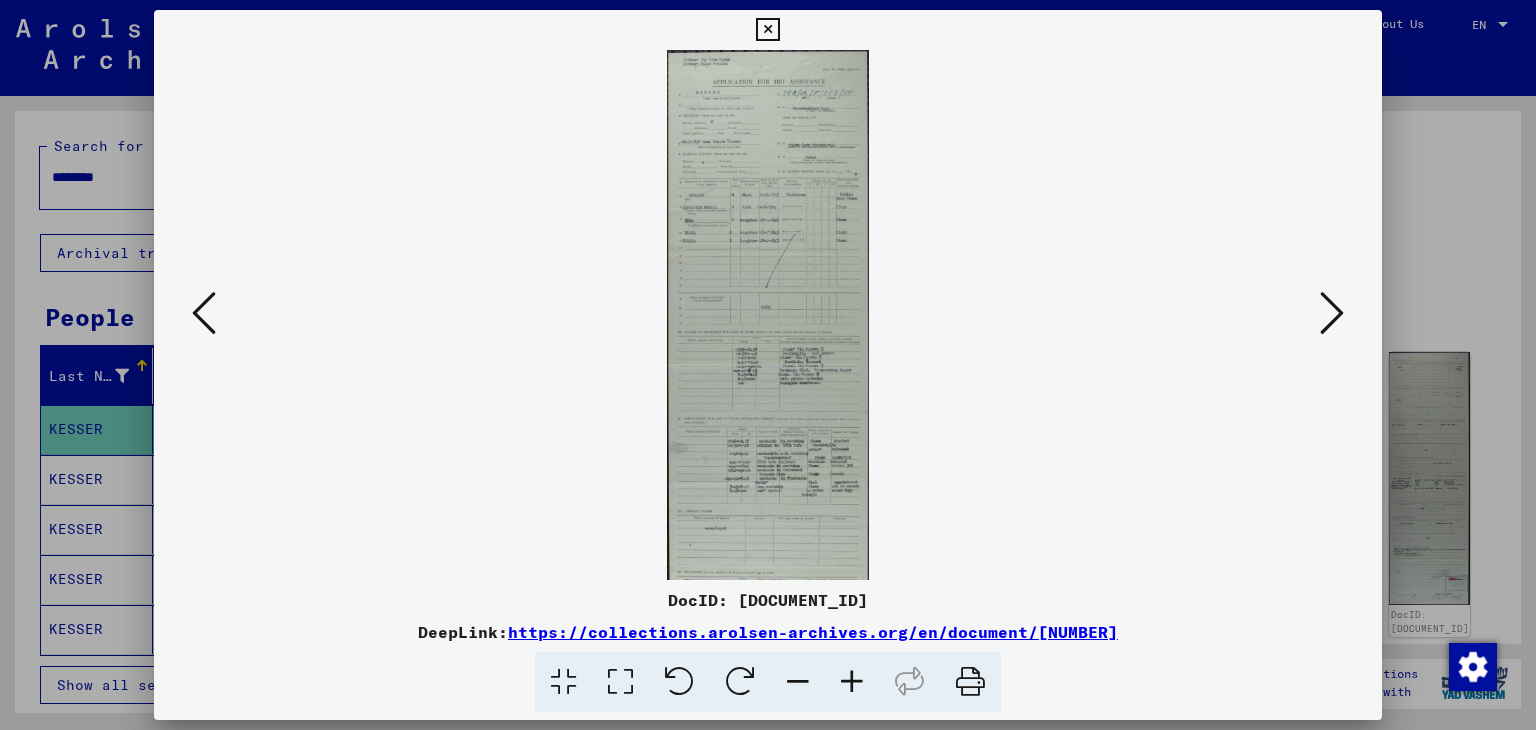 click at bounding box center [852, 682] 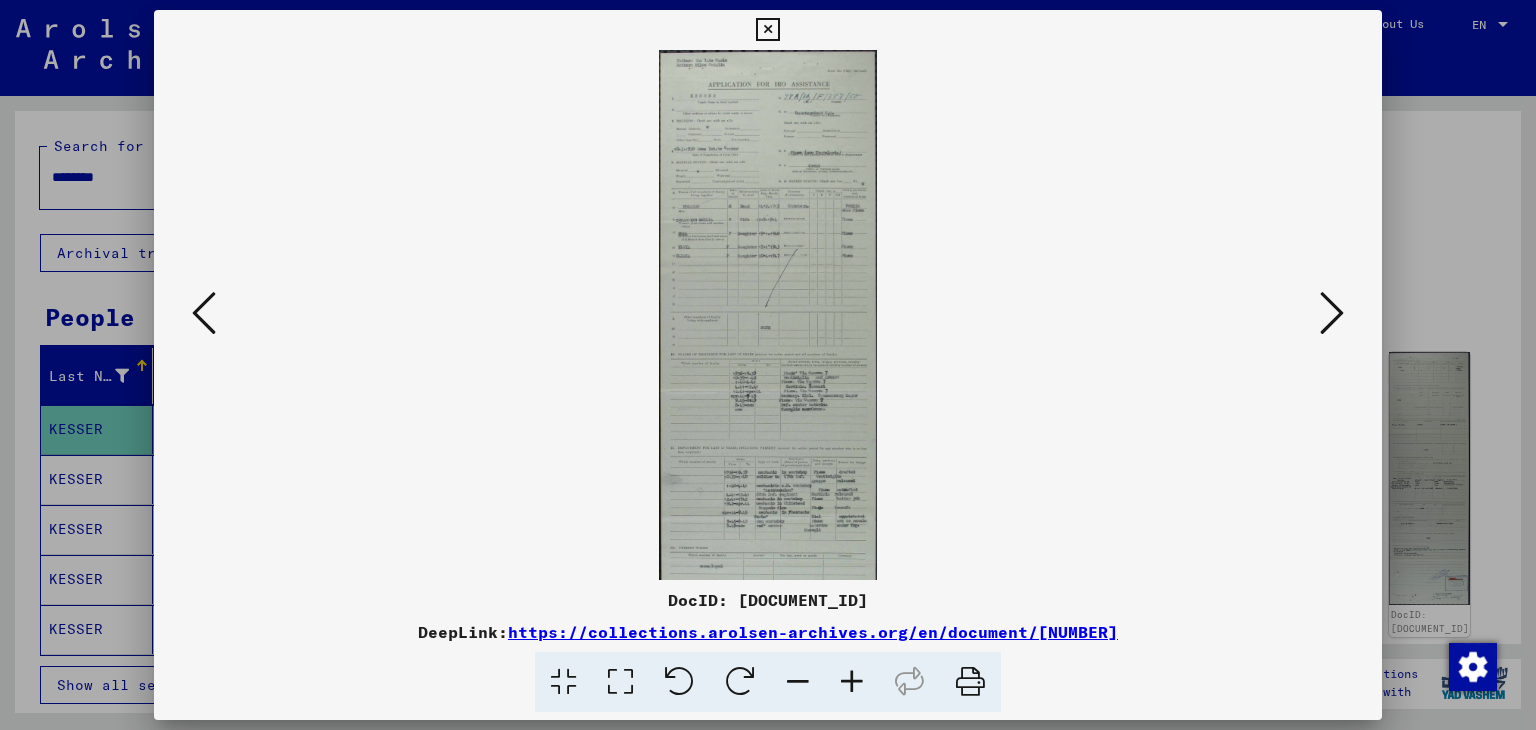 click at bounding box center (852, 682) 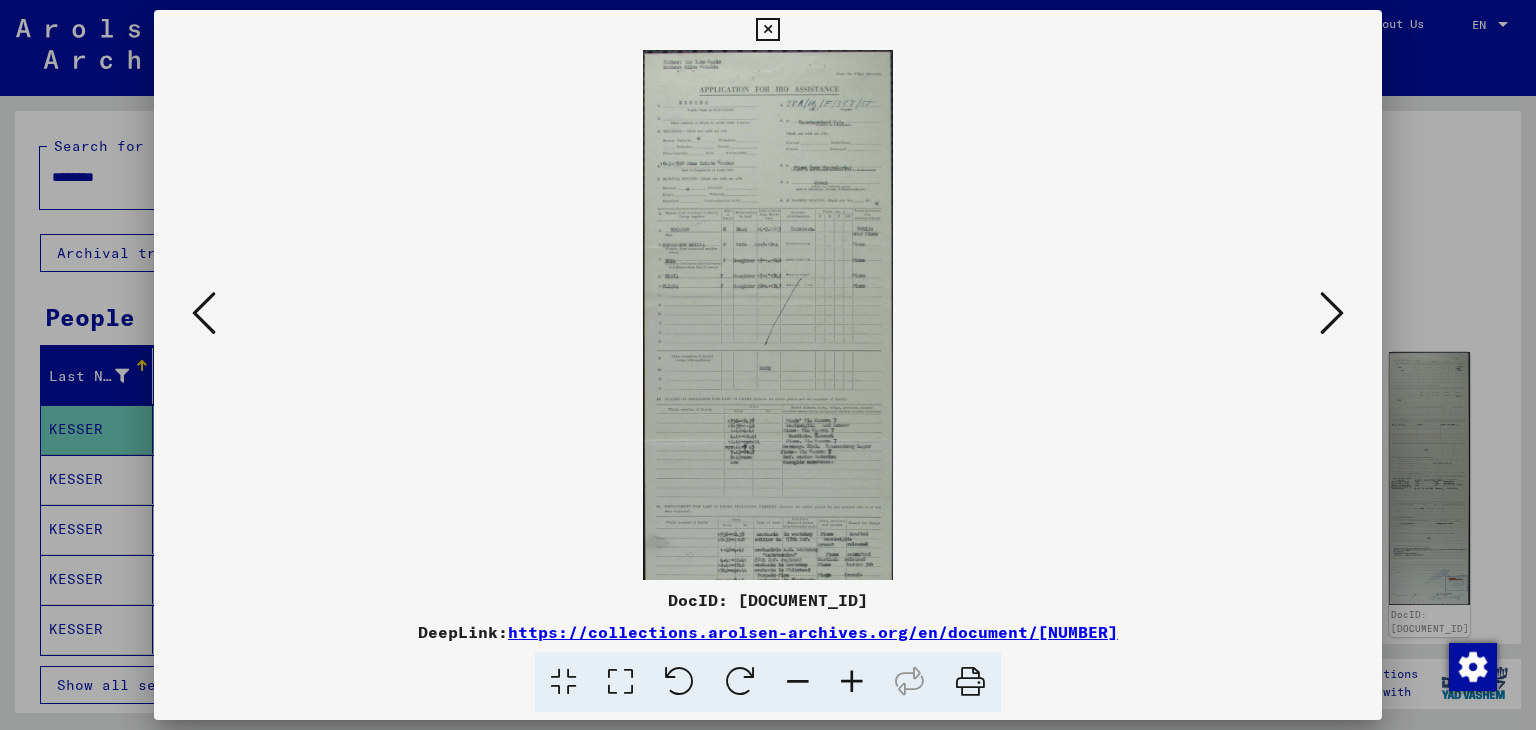 click at bounding box center (852, 682) 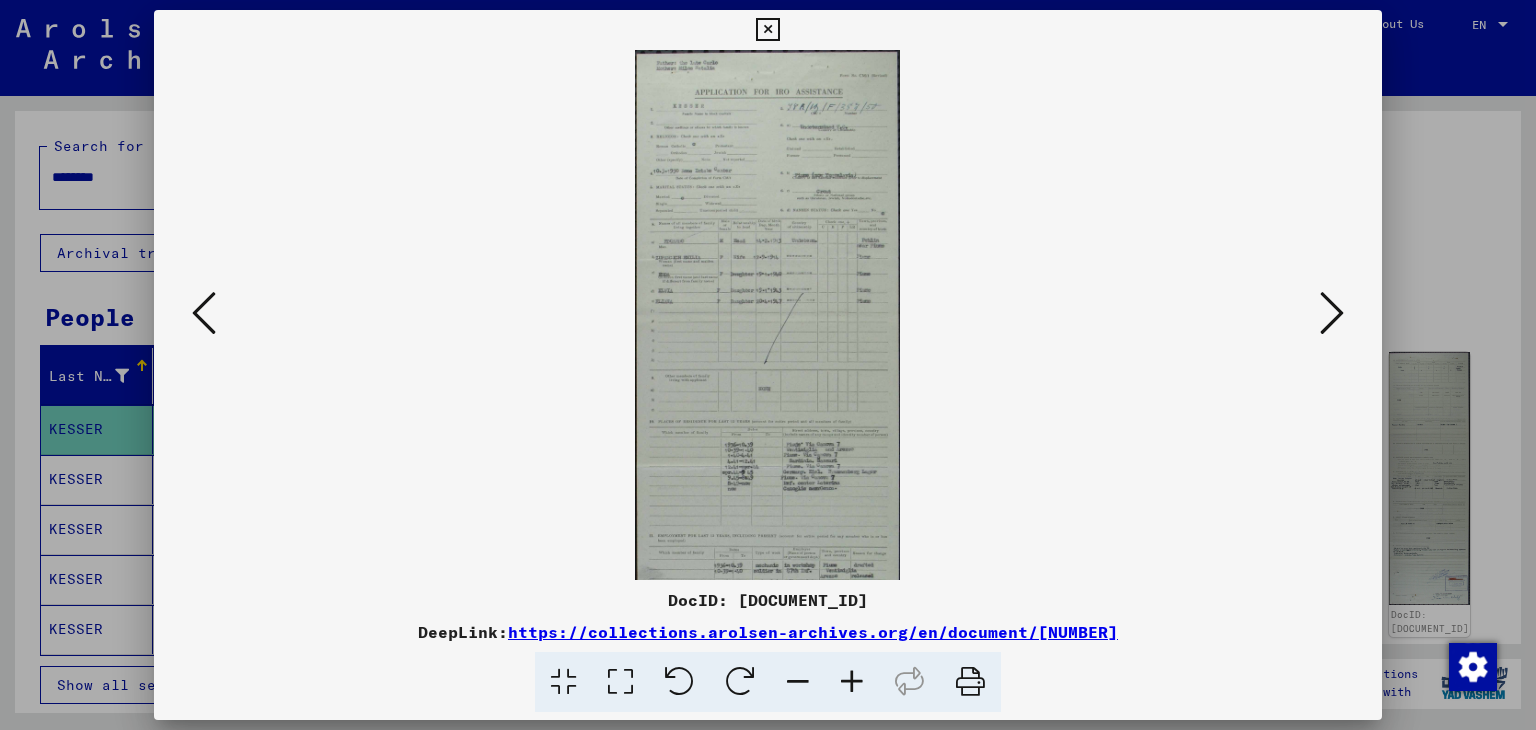 click at bounding box center [852, 682] 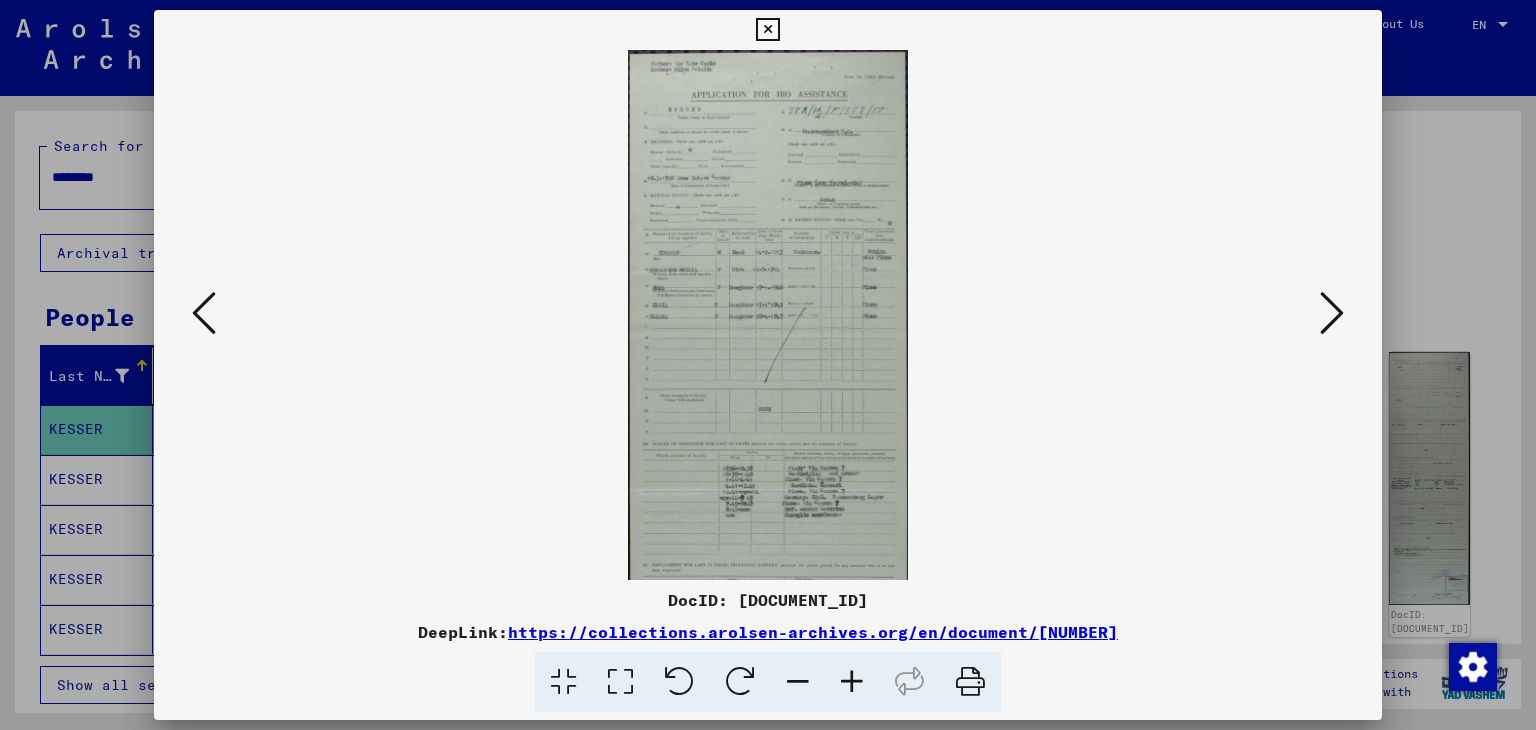 click at bounding box center [852, 682] 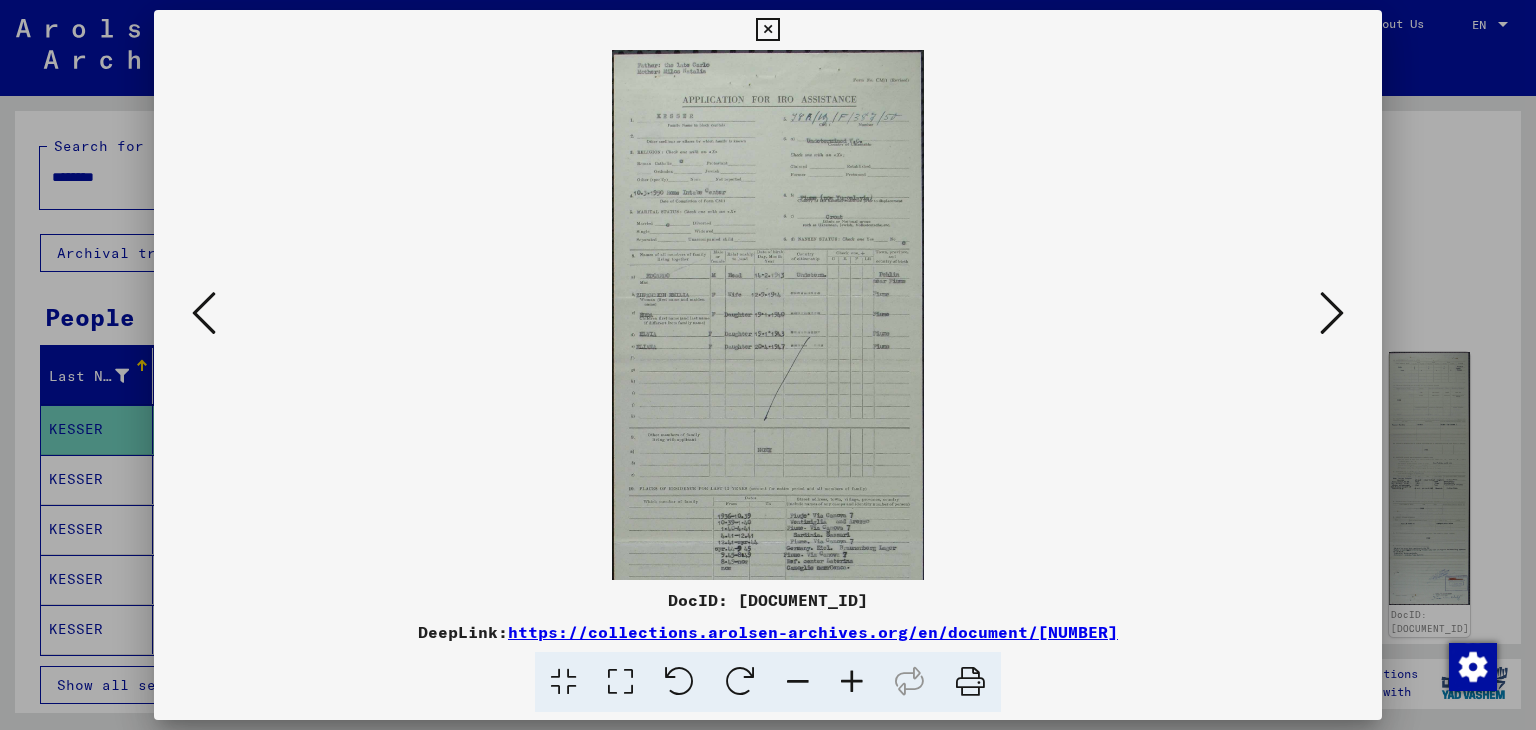 click at bounding box center [852, 682] 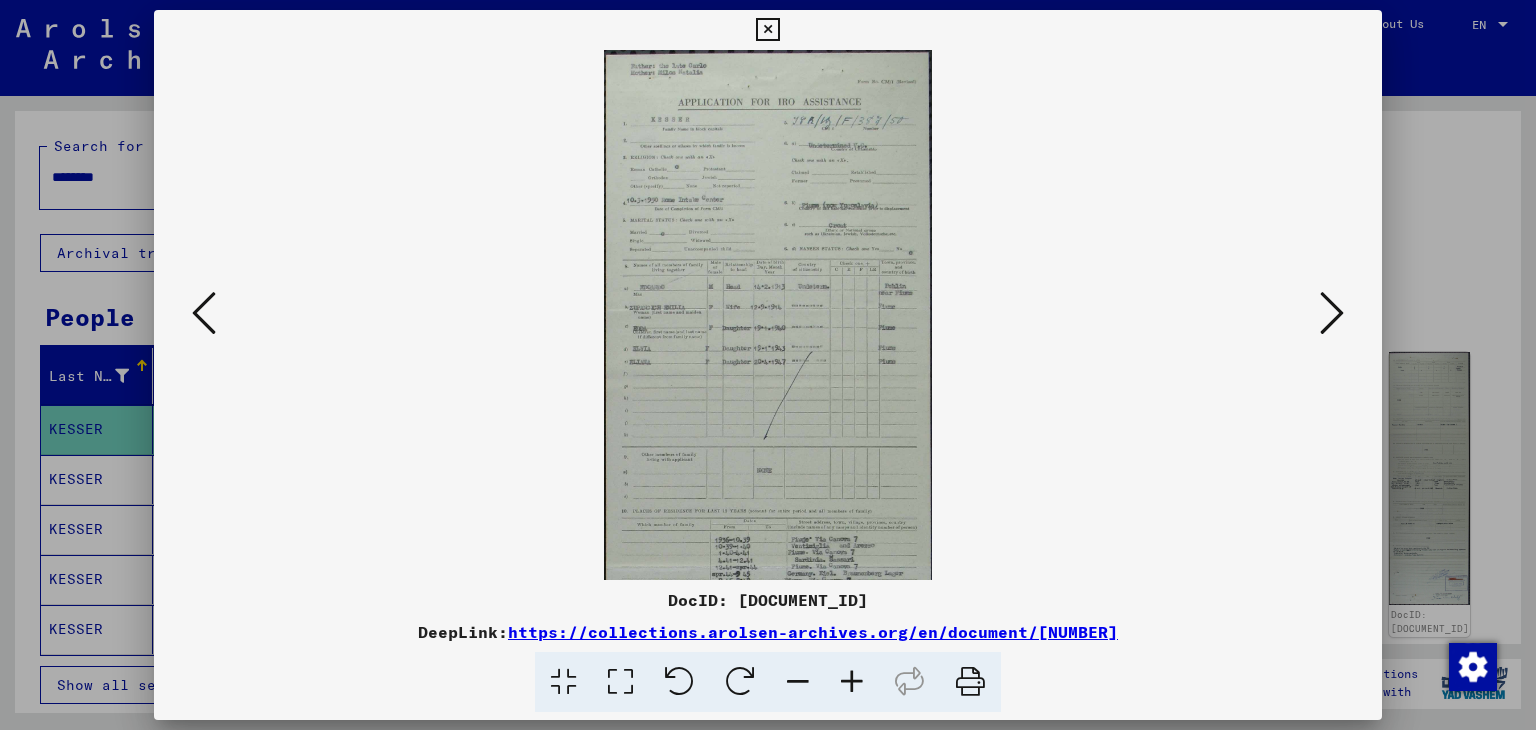 click at bounding box center (852, 682) 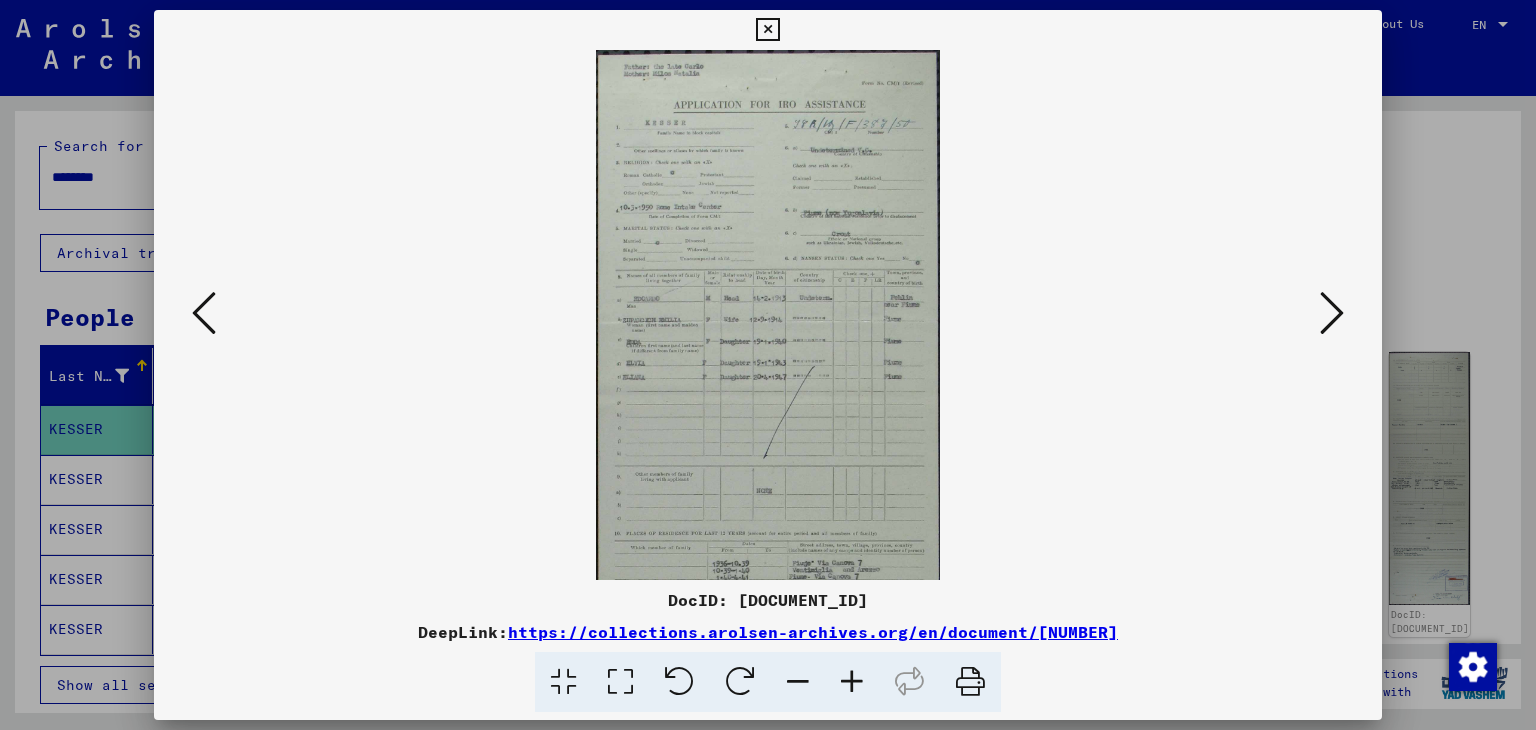 click at bounding box center (852, 682) 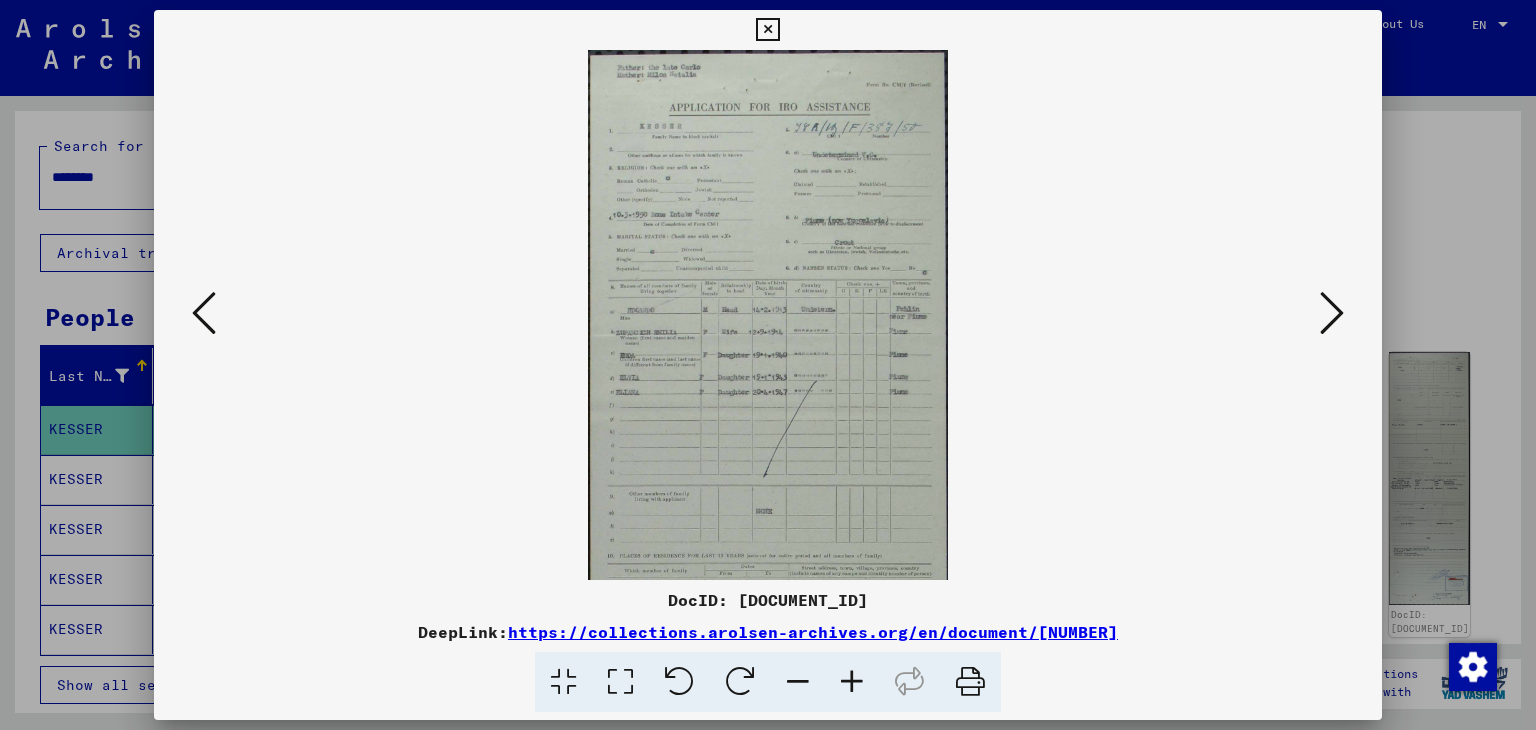 click at bounding box center (852, 682) 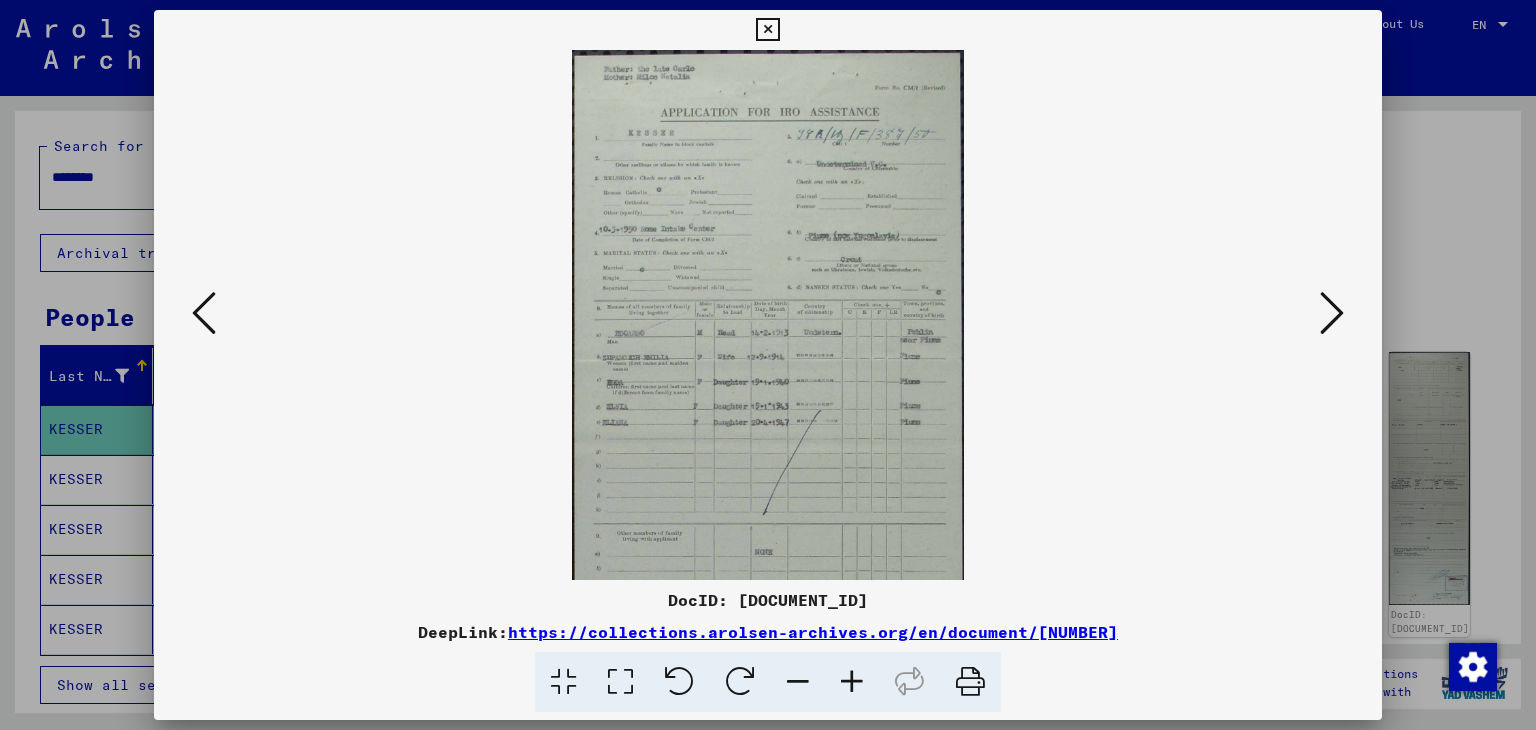 click at bounding box center (852, 682) 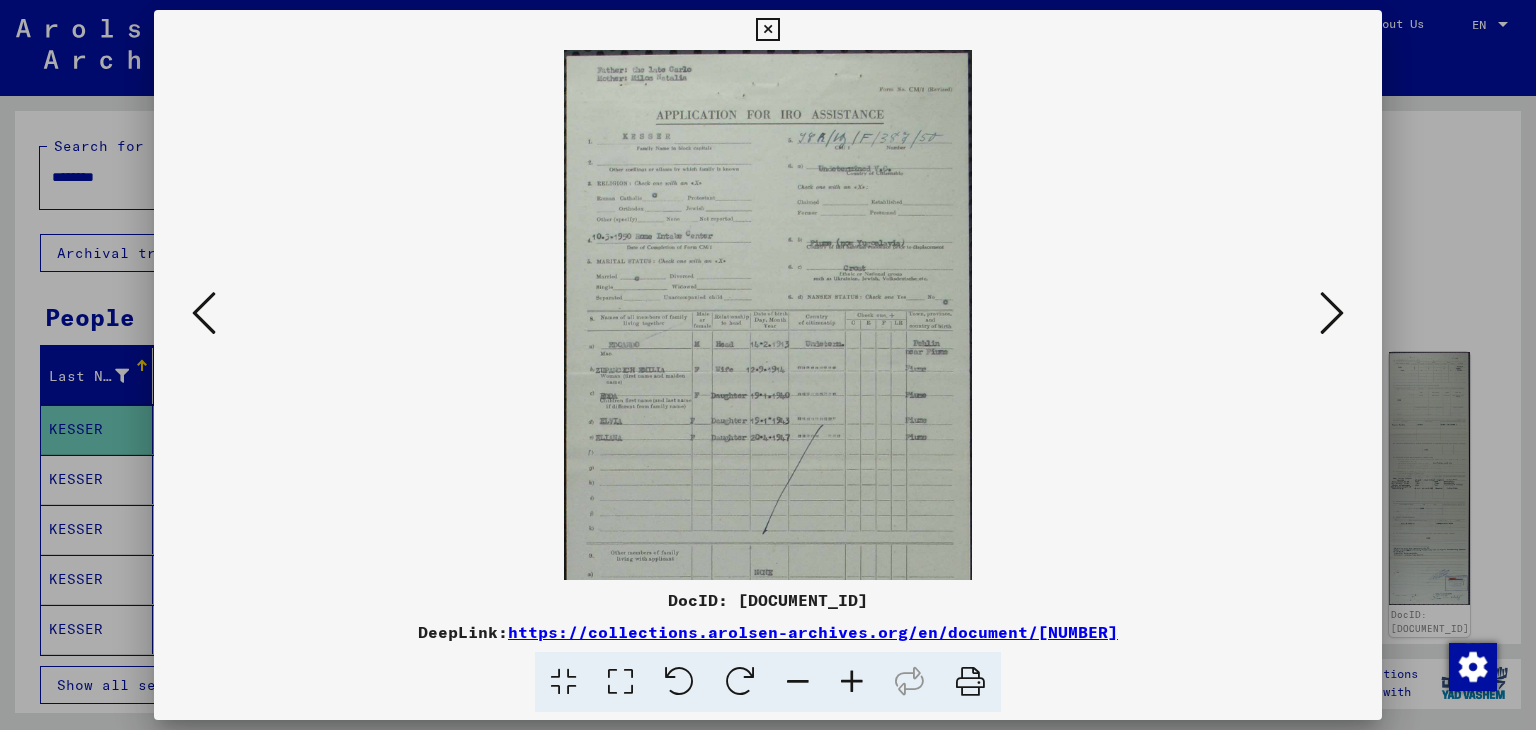 click at bounding box center [852, 682] 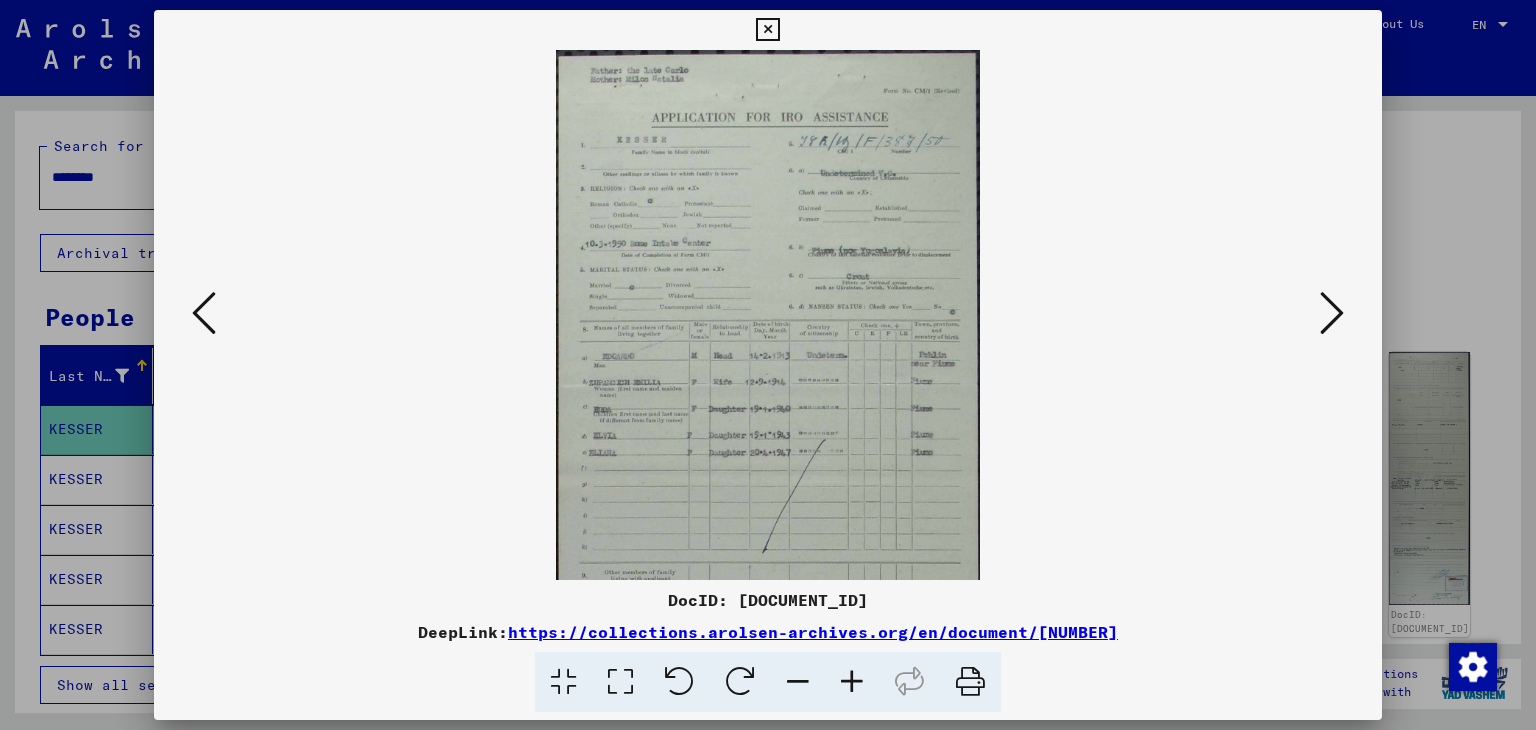 click at bounding box center [852, 682] 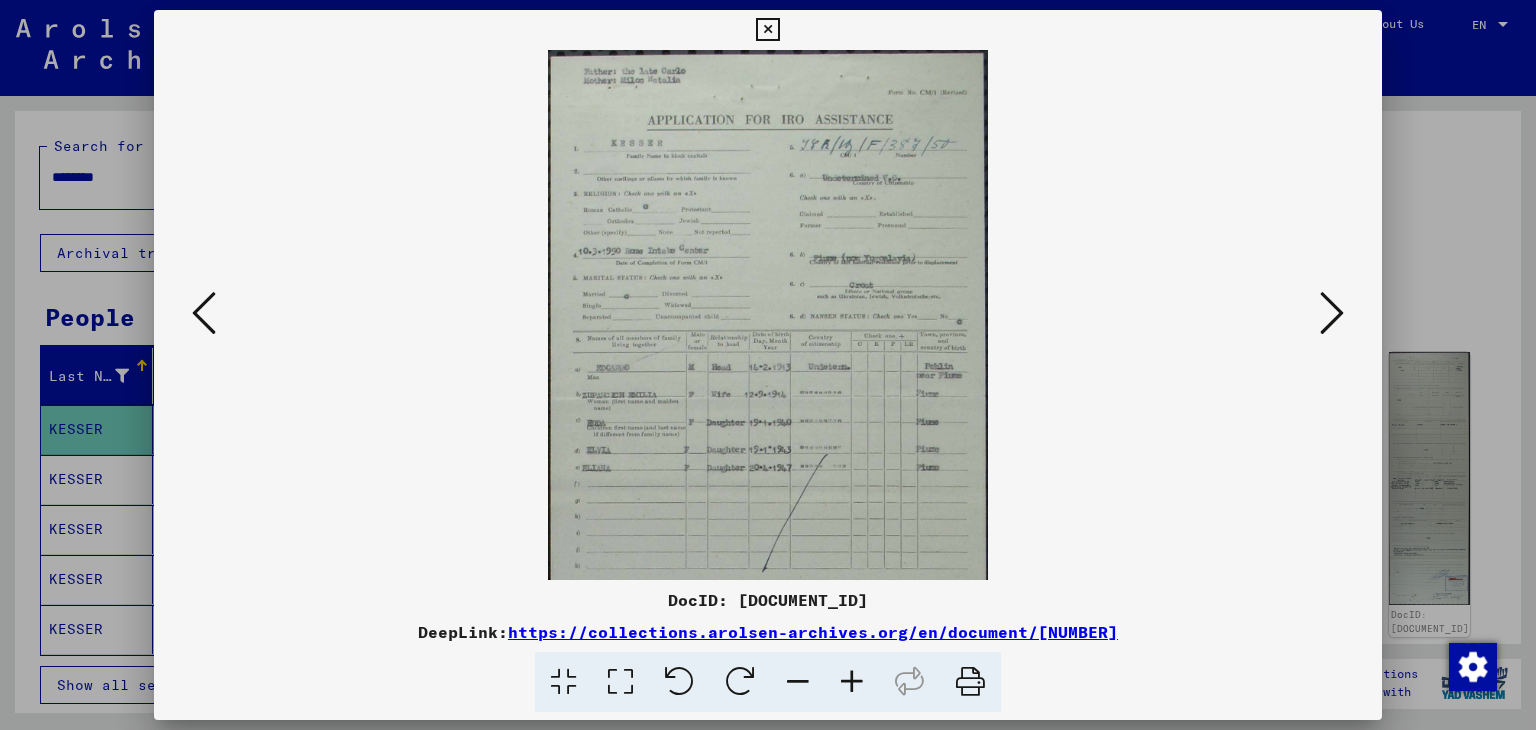 click at bounding box center [852, 682] 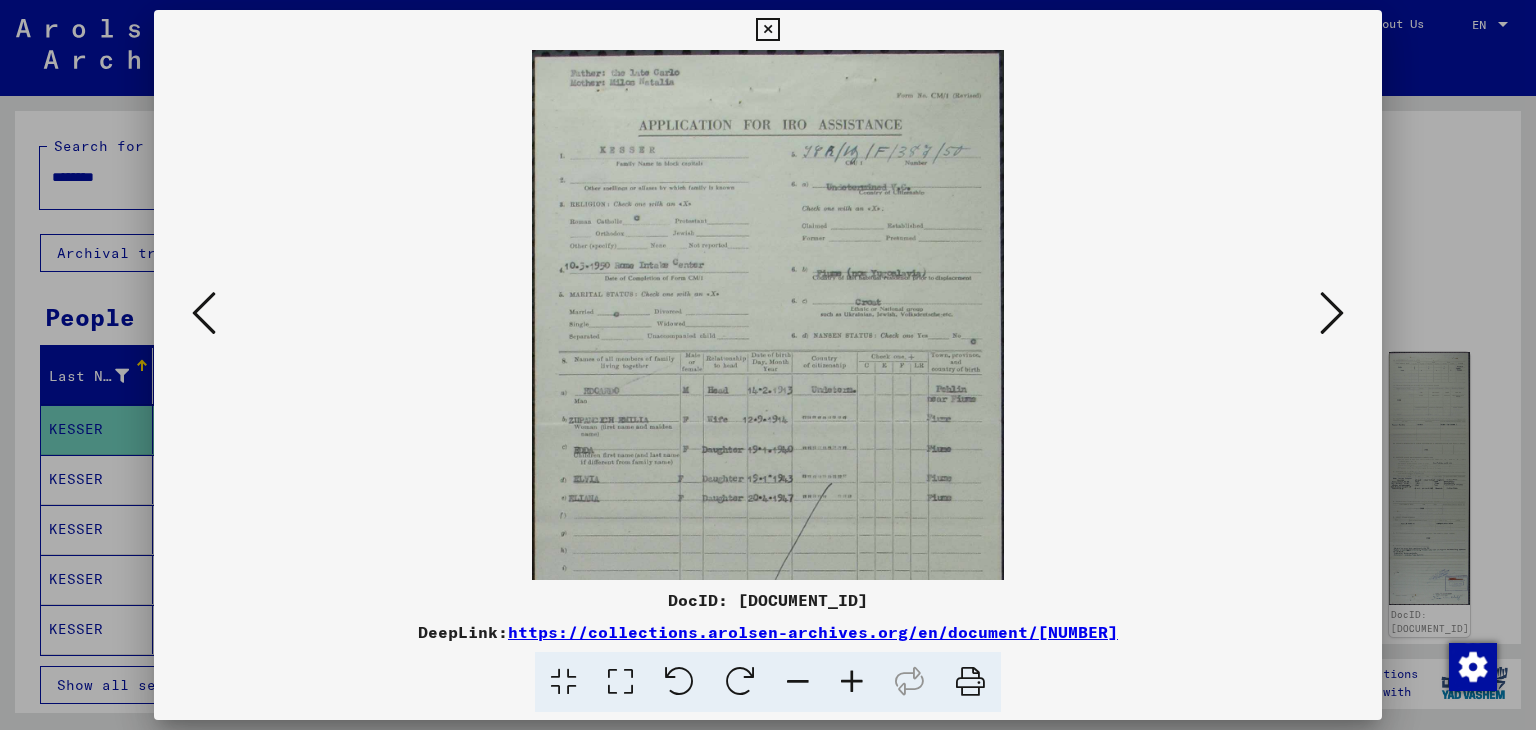 click at bounding box center [852, 682] 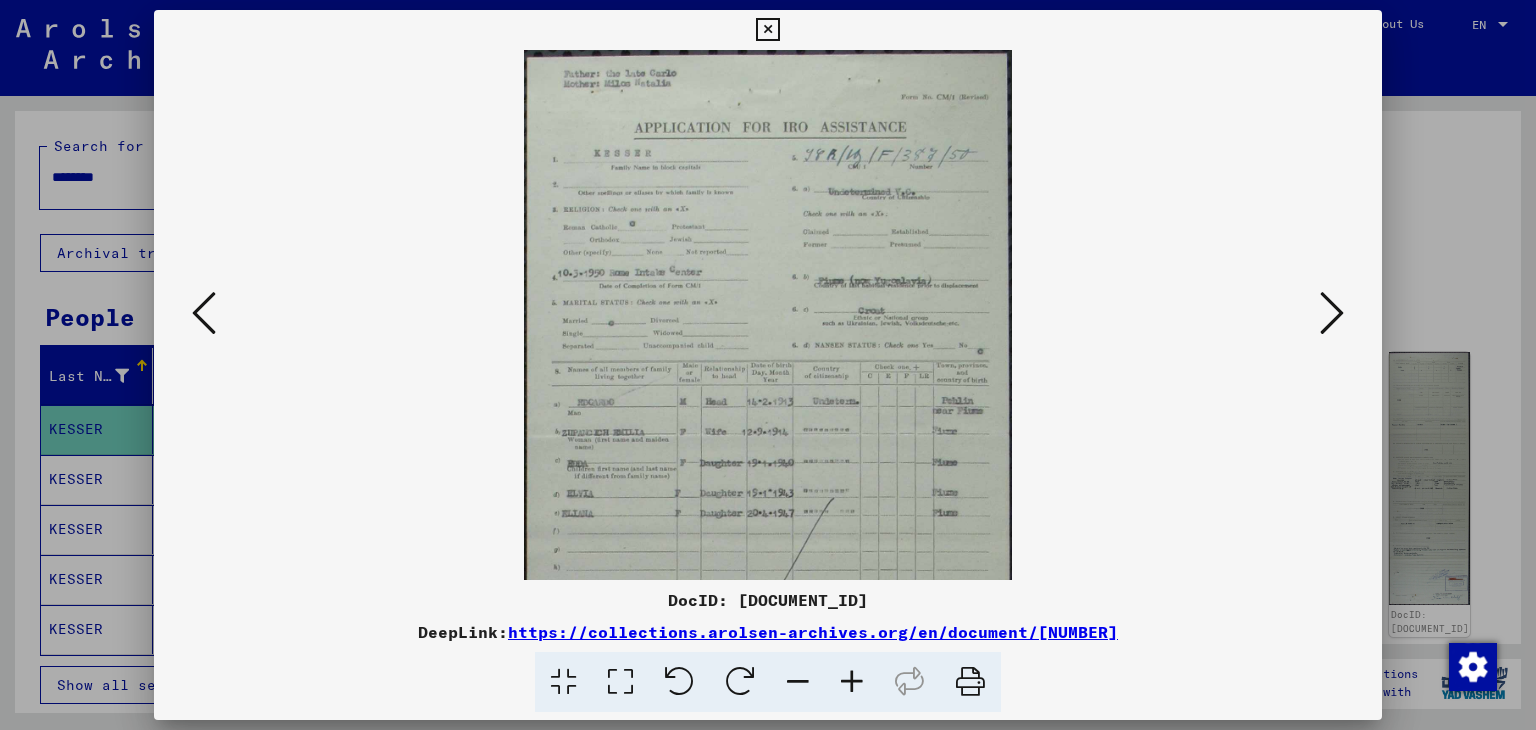 click at bounding box center (852, 682) 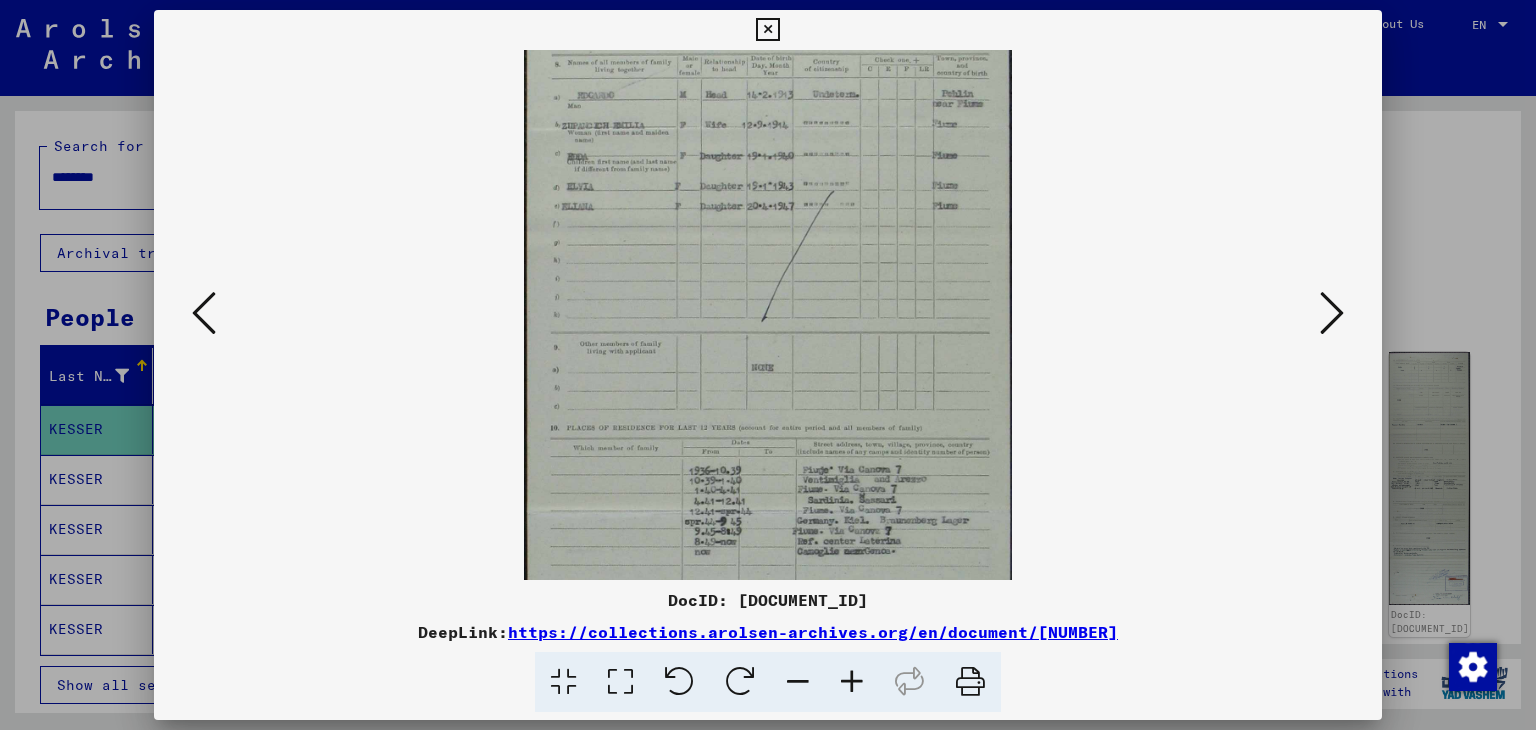 scroll, scrollTop: 0, scrollLeft: 0, axis: both 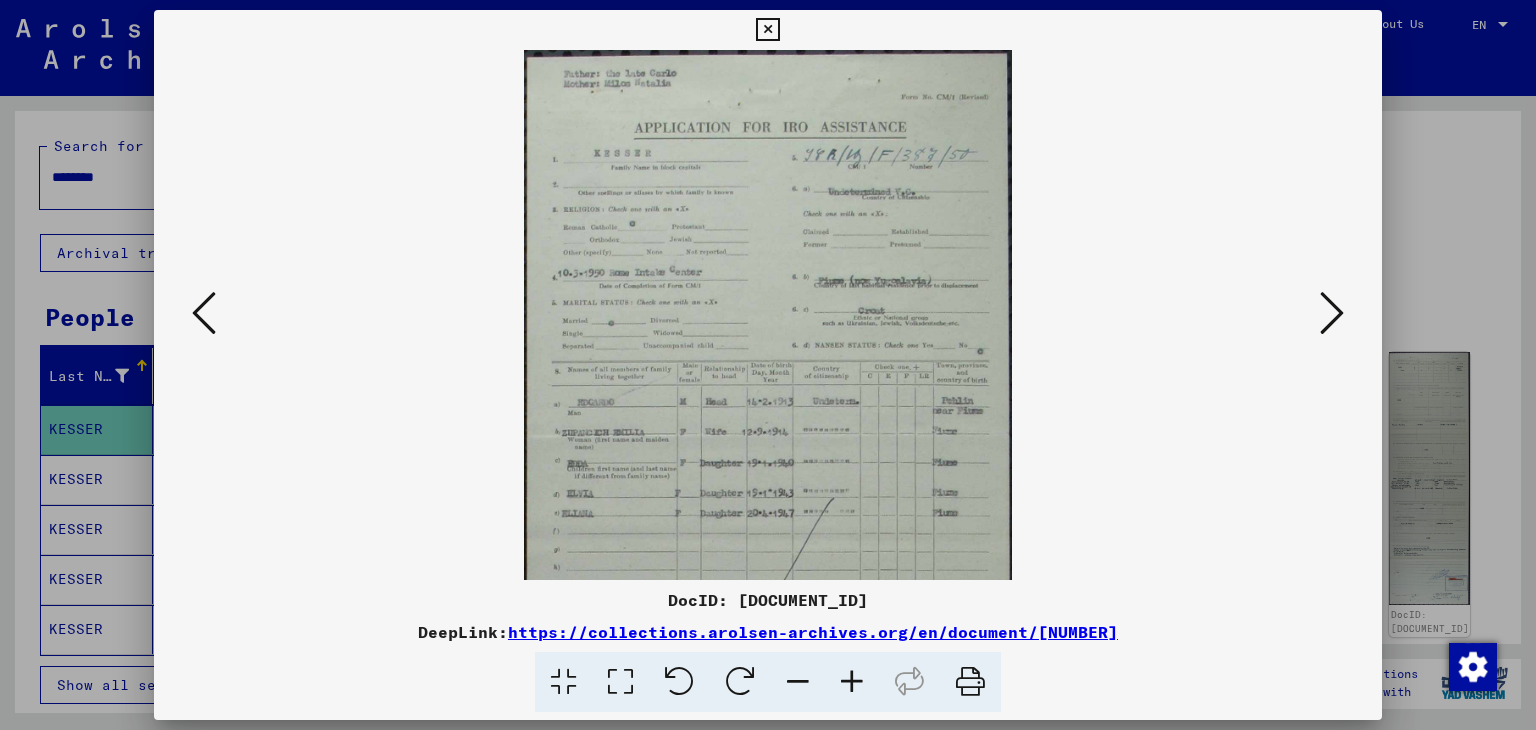 drag, startPoint x: 850, startPoint y: 265, endPoint x: 838, endPoint y: 521, distance: 256.2811 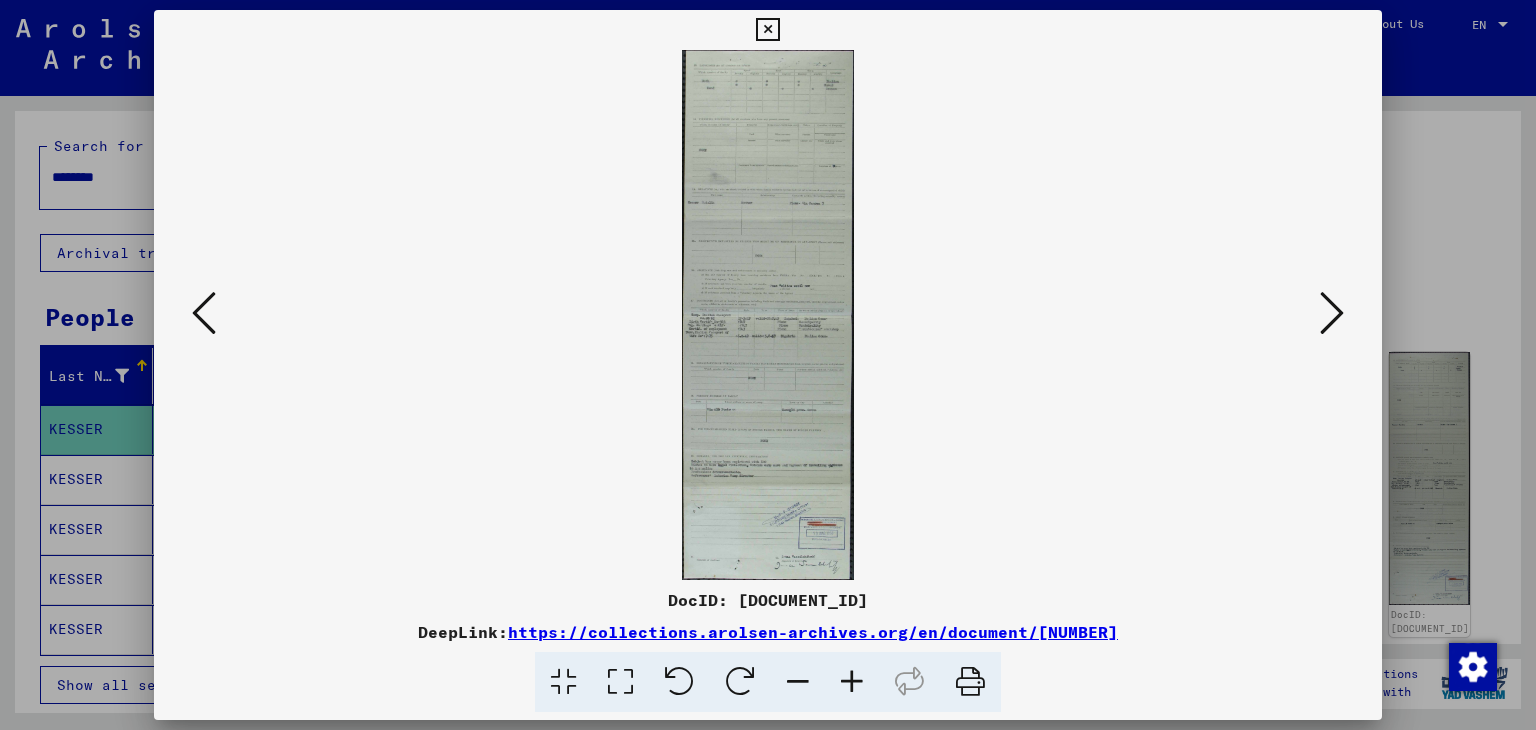 click at bounding box center [1332, 313] 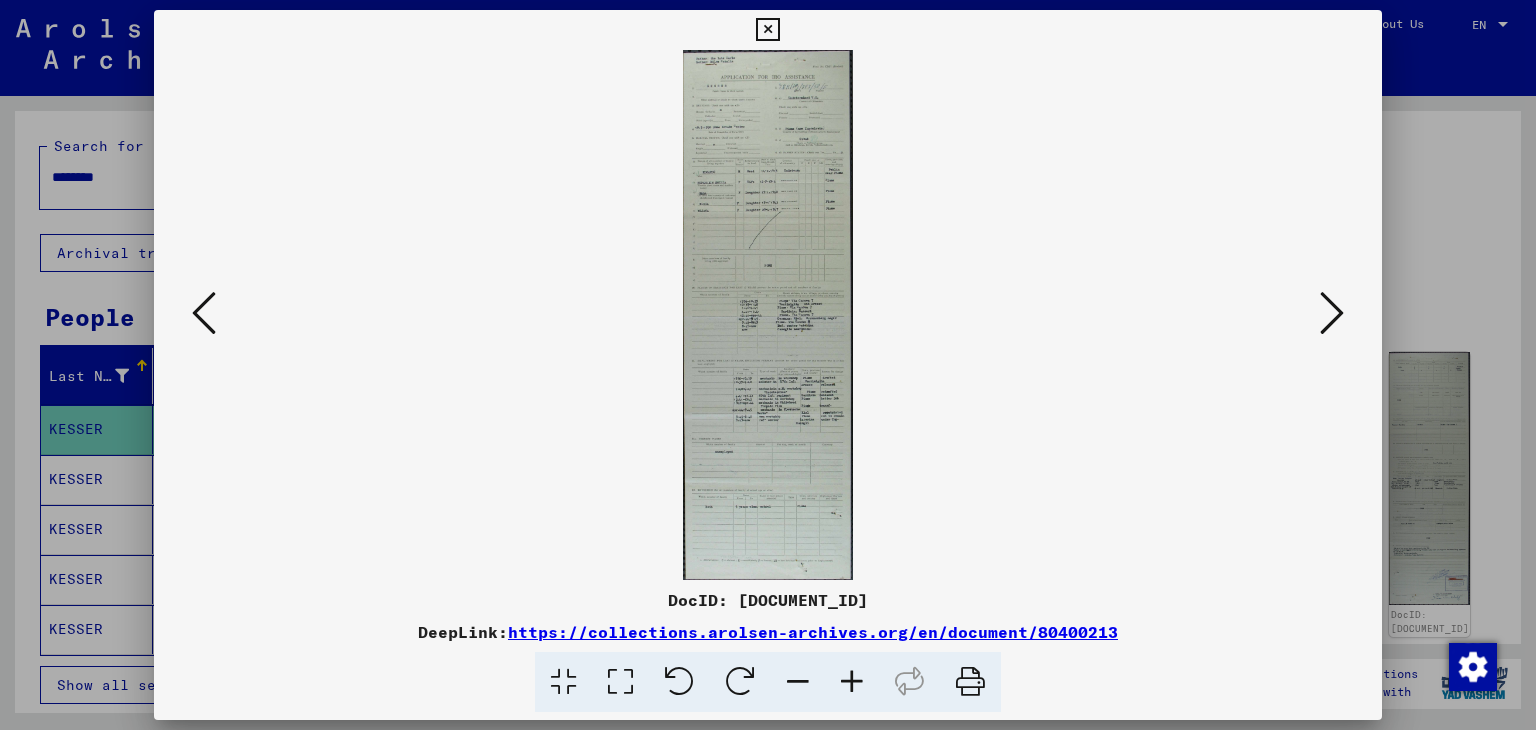 click at bounding box center [1332, 313] 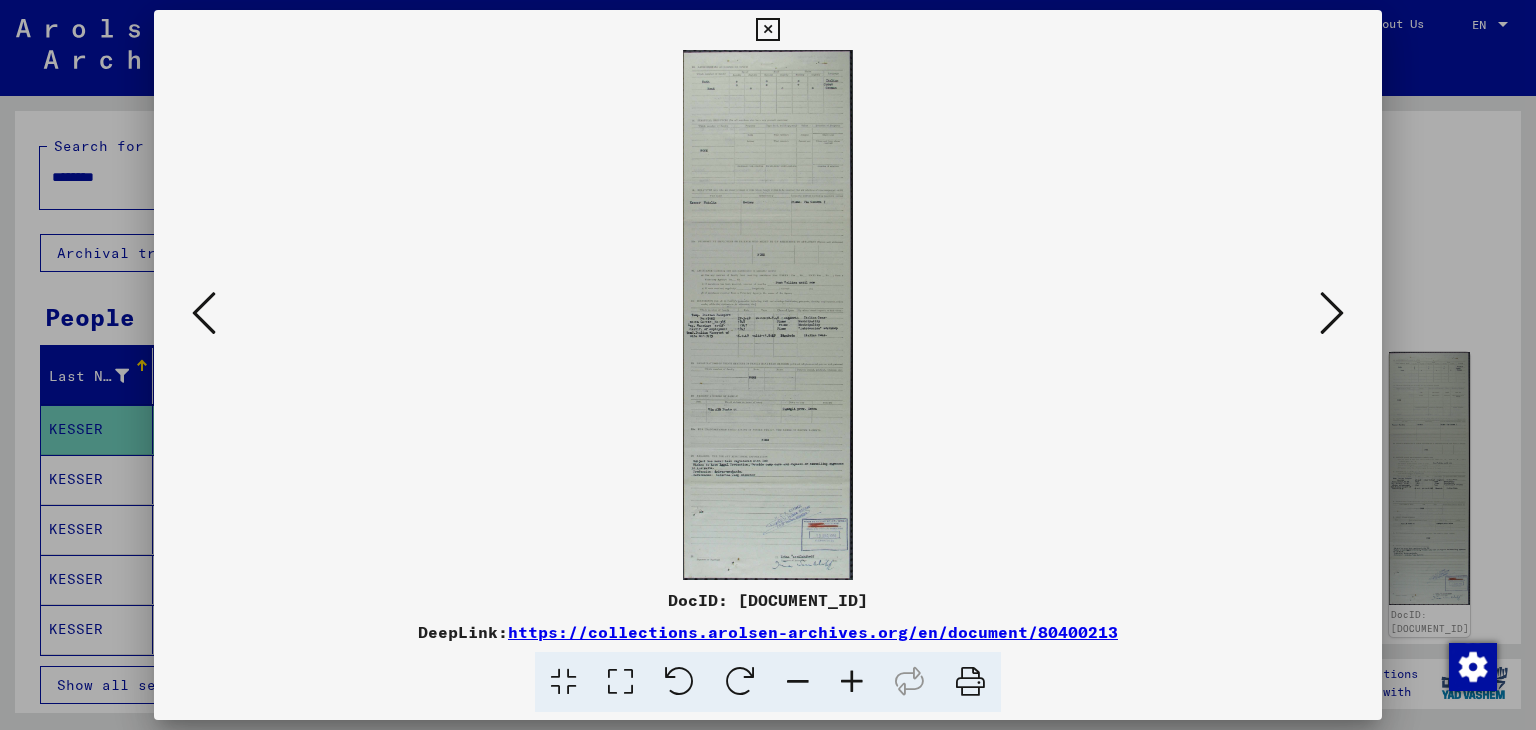 click at bounding box center (1332, 313) 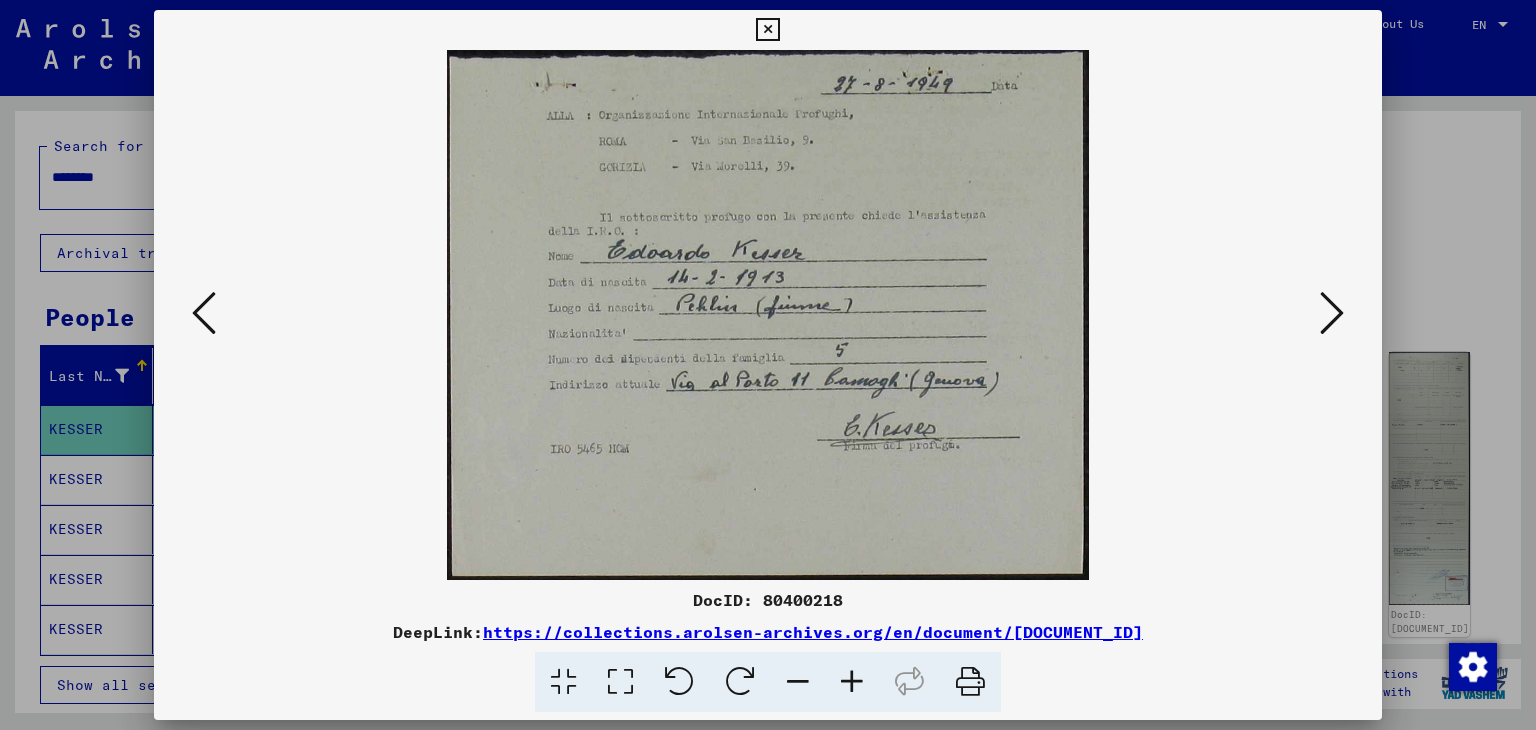 click at bounding box center (1332, 313) 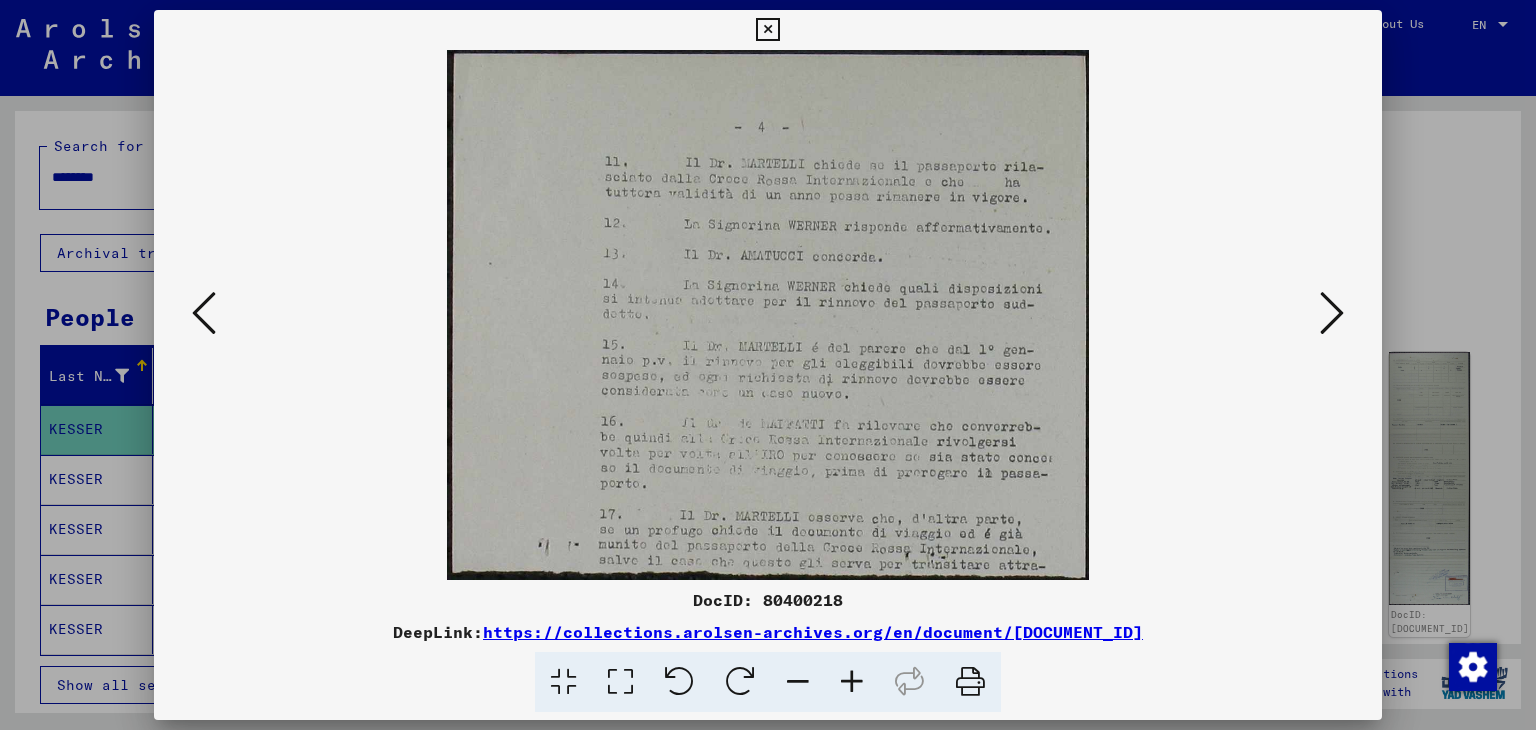click at bounding box center (1332, 313) 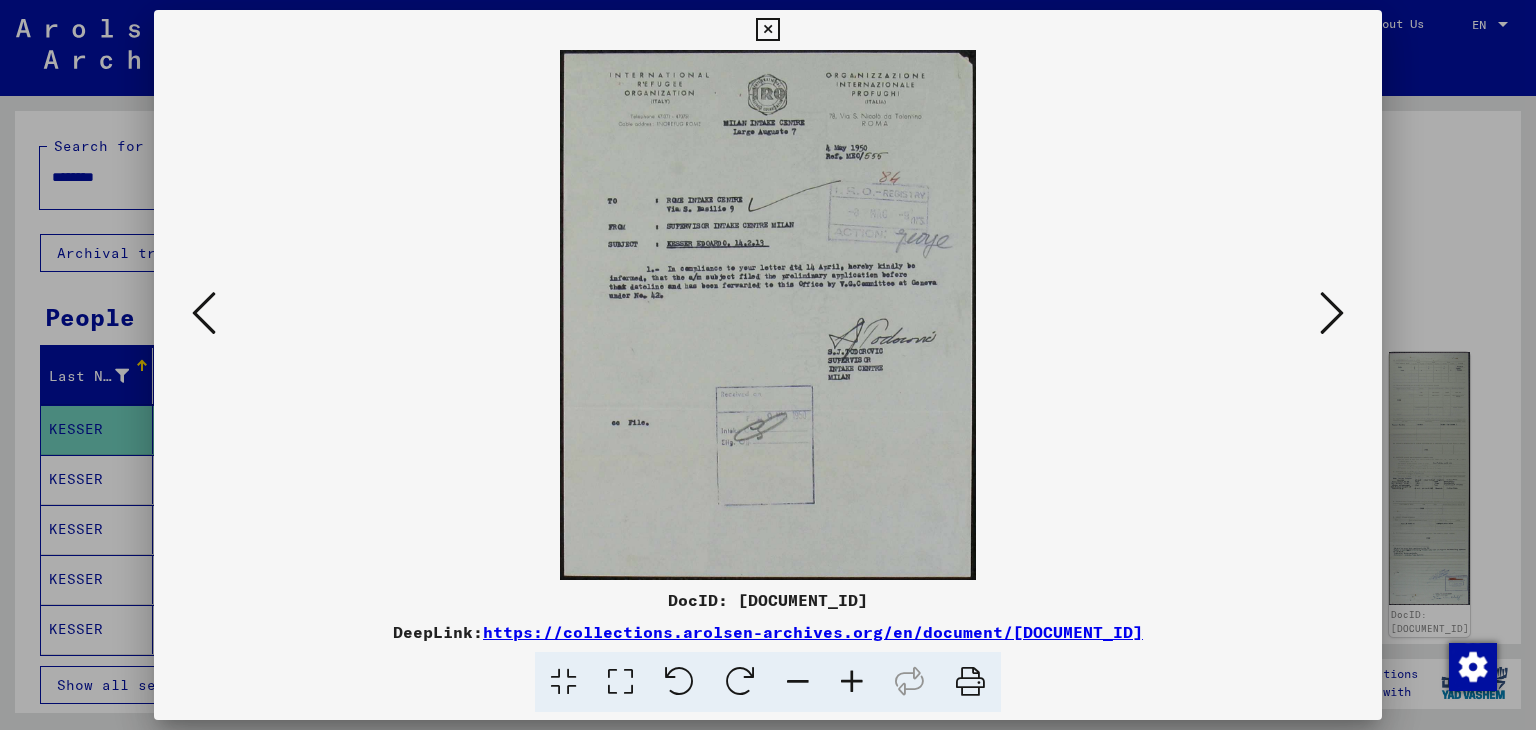 click at bounding box center [1332, 313] 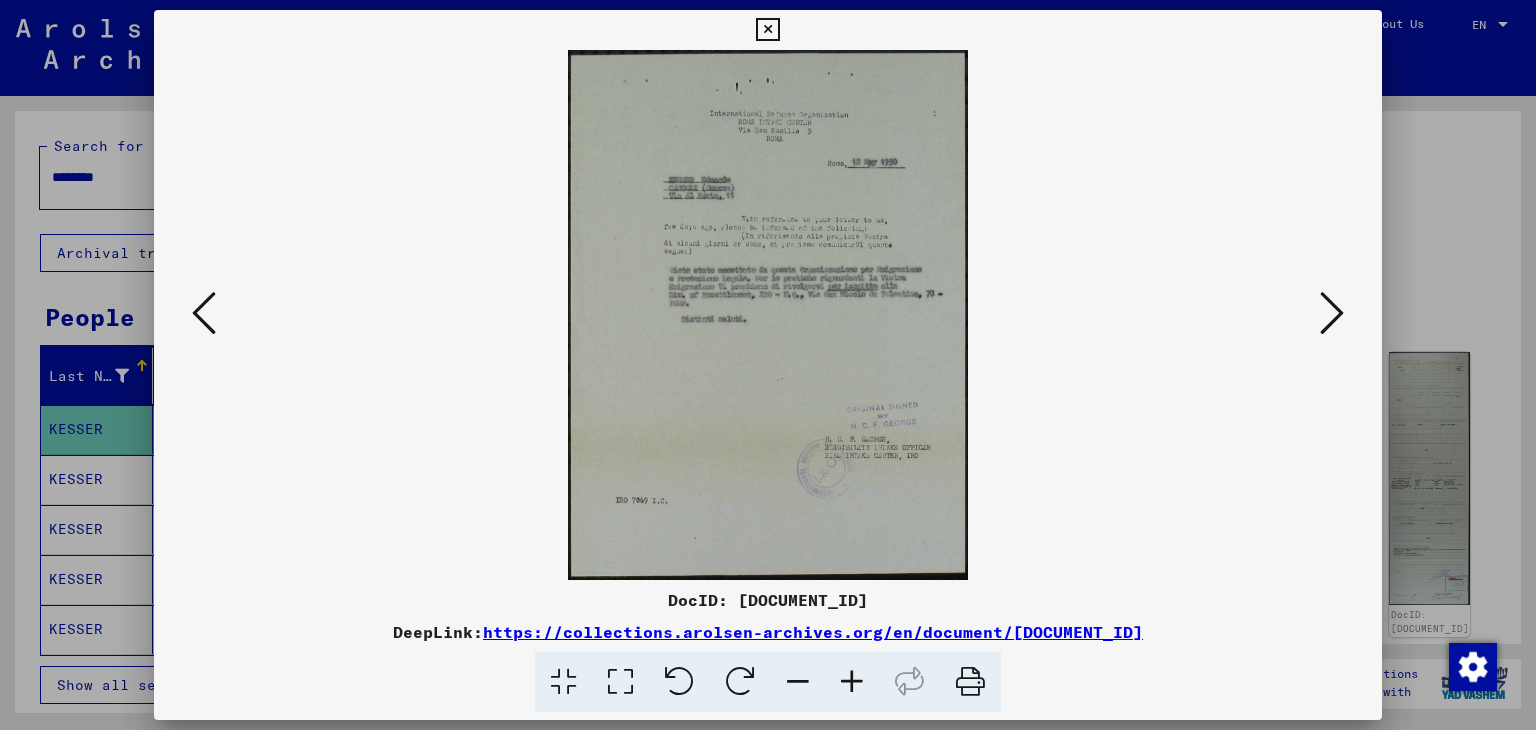 click at bounding box center (1332, 313) 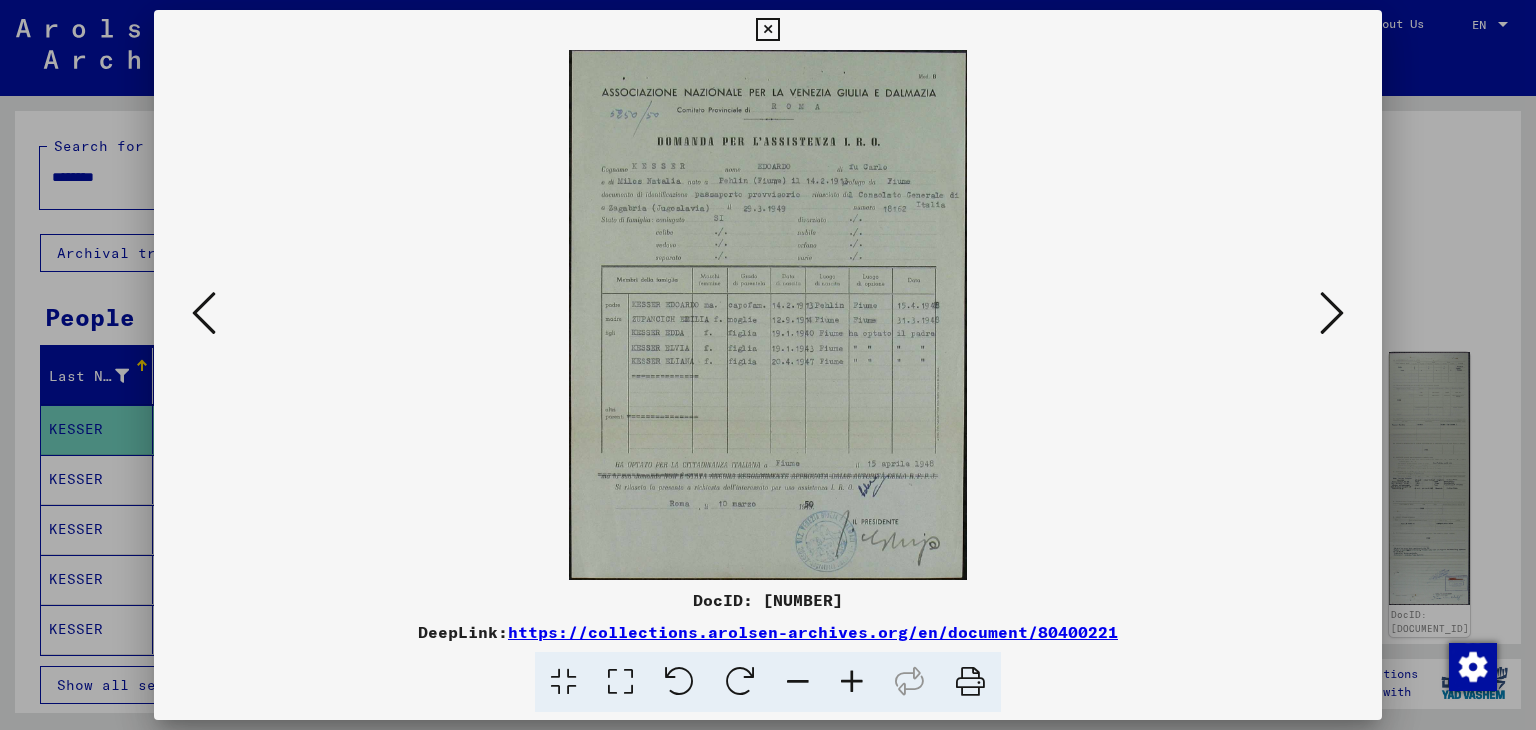click at bounding box center (1332, 313) 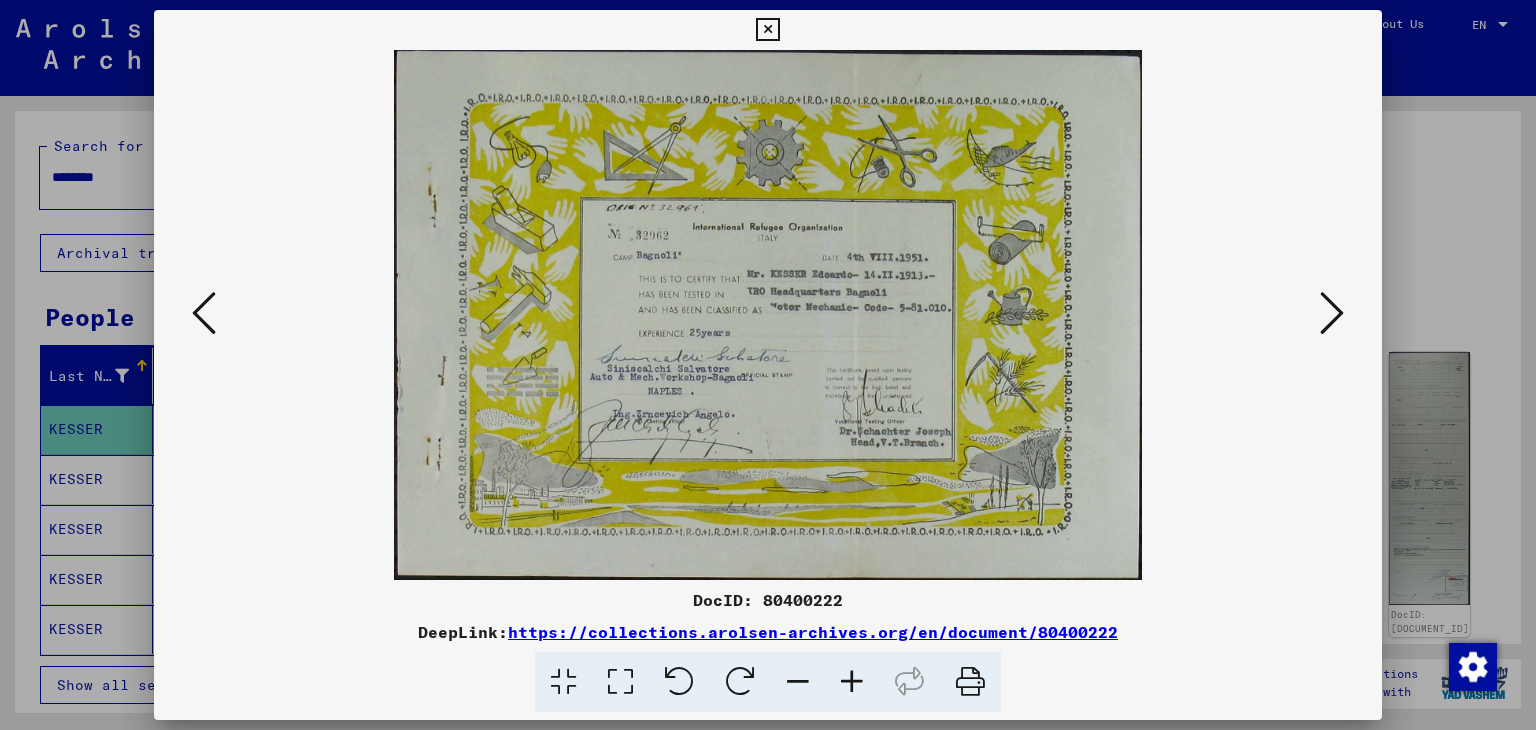 click at bounding box center [1332, 313] 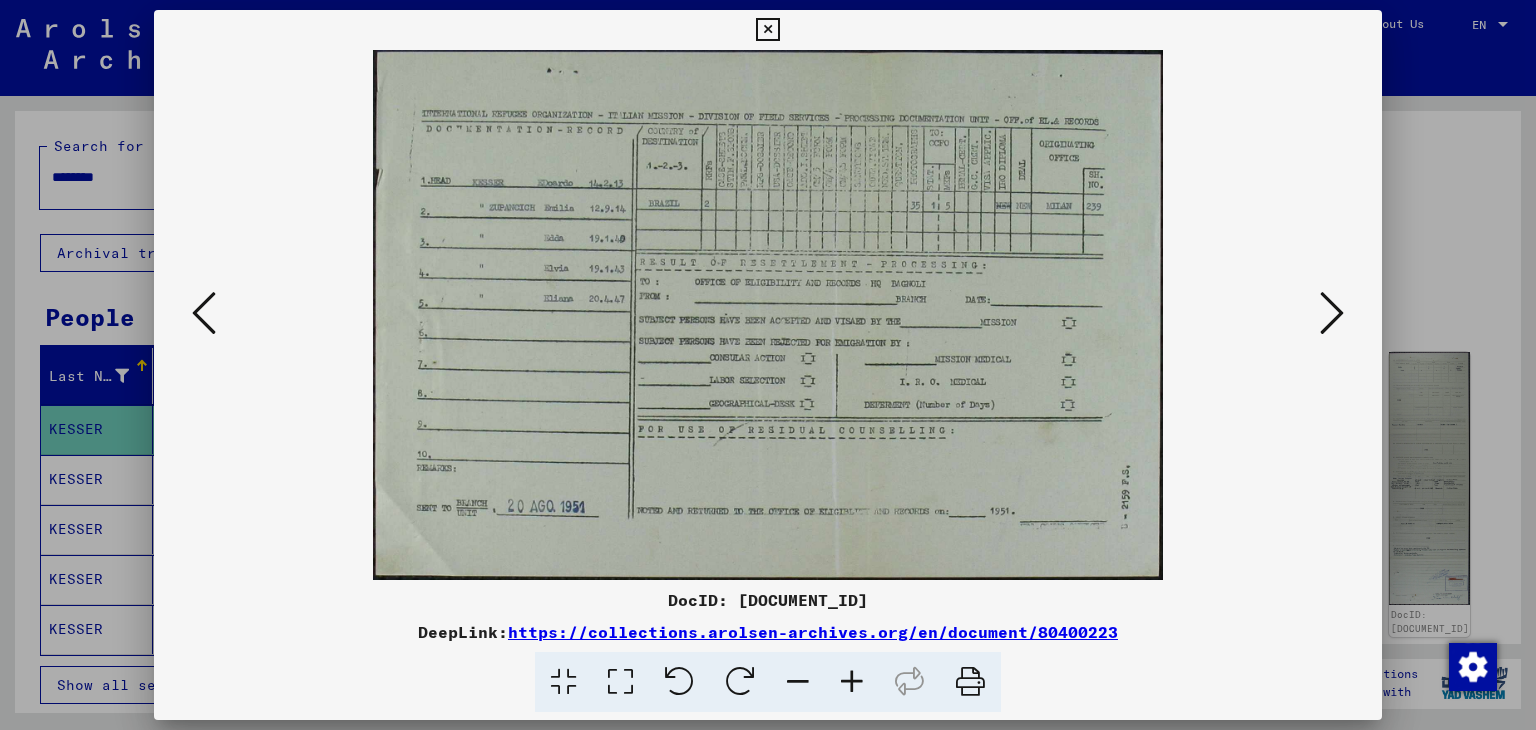 click at bounding box center (1332, 313) 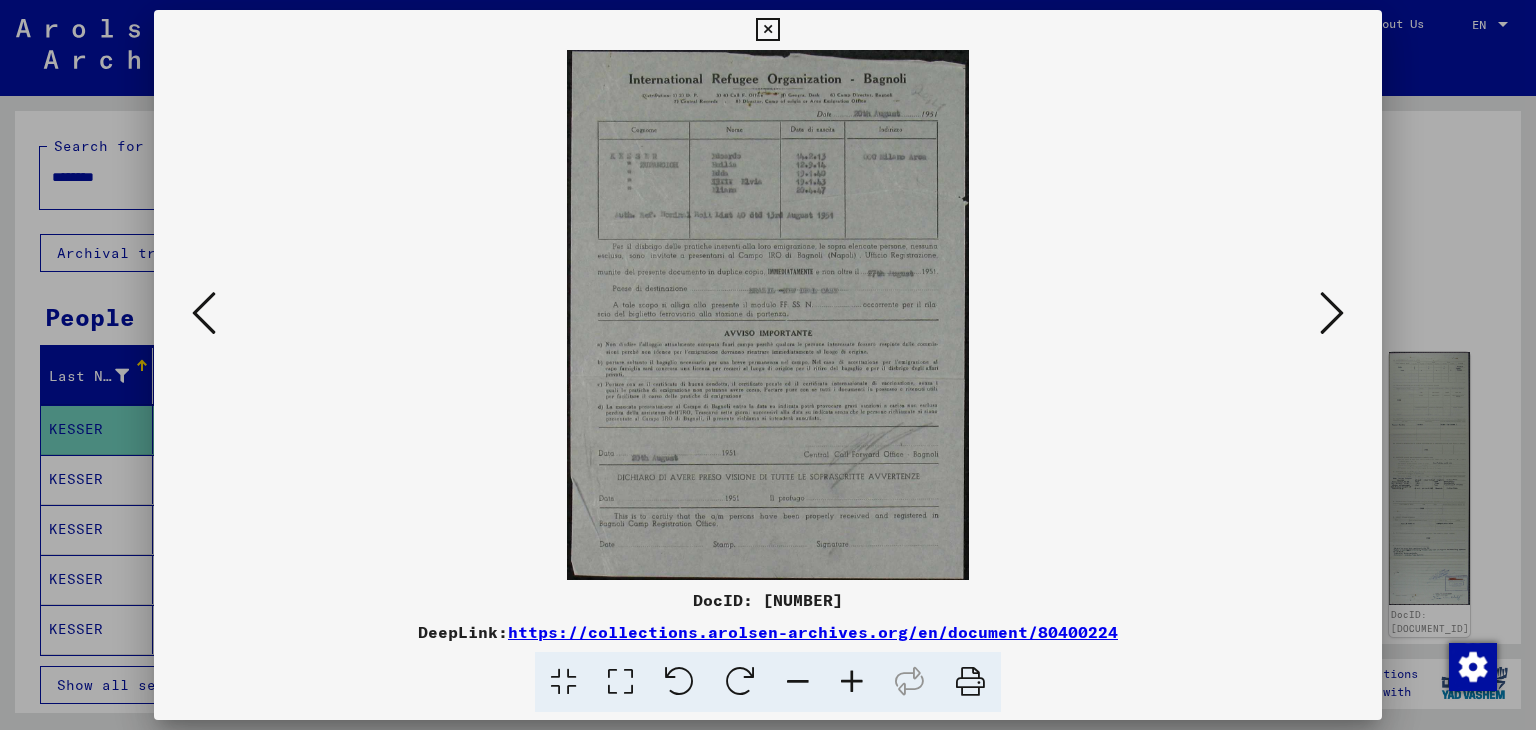 click at bounding box center (1332, 313) 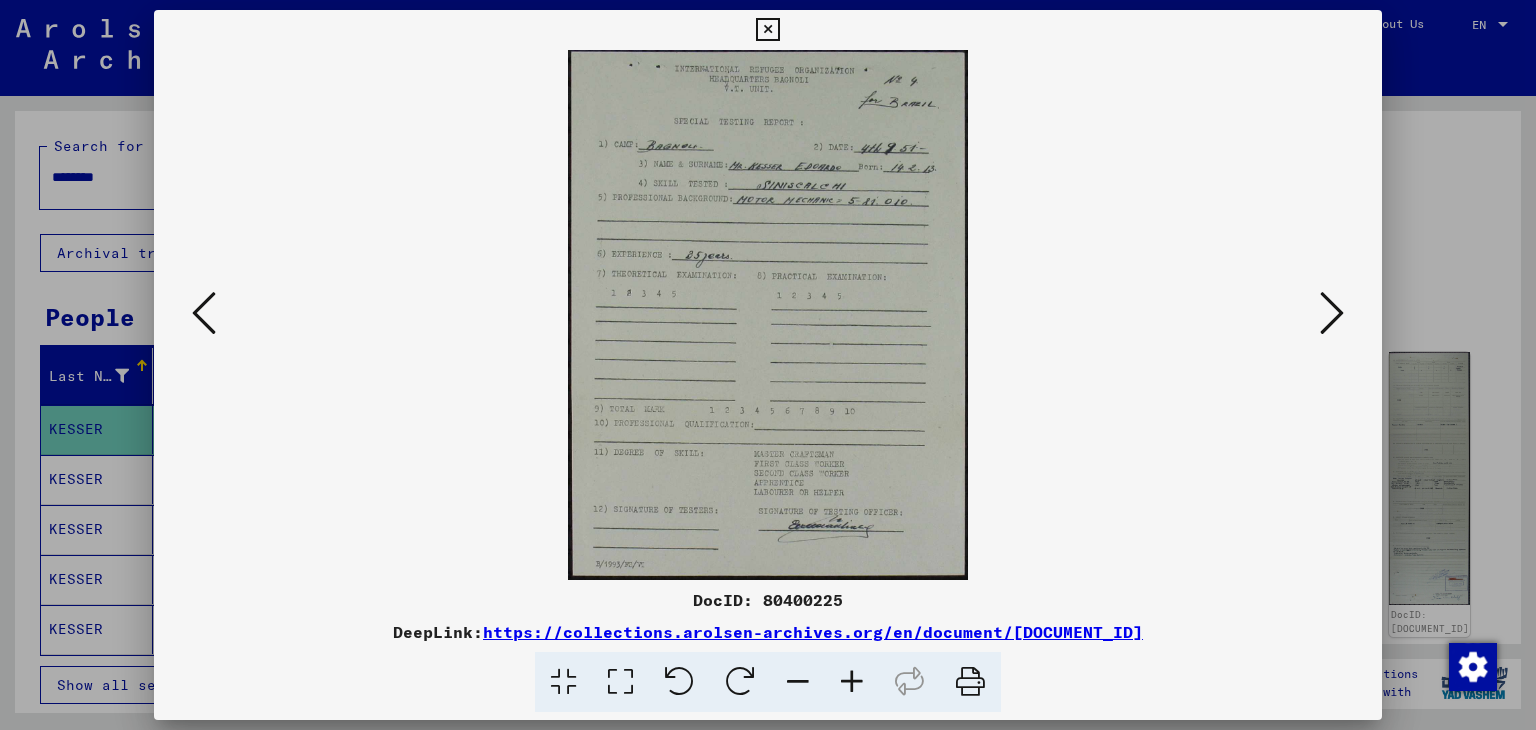 click at bounding box center (1332, 313) 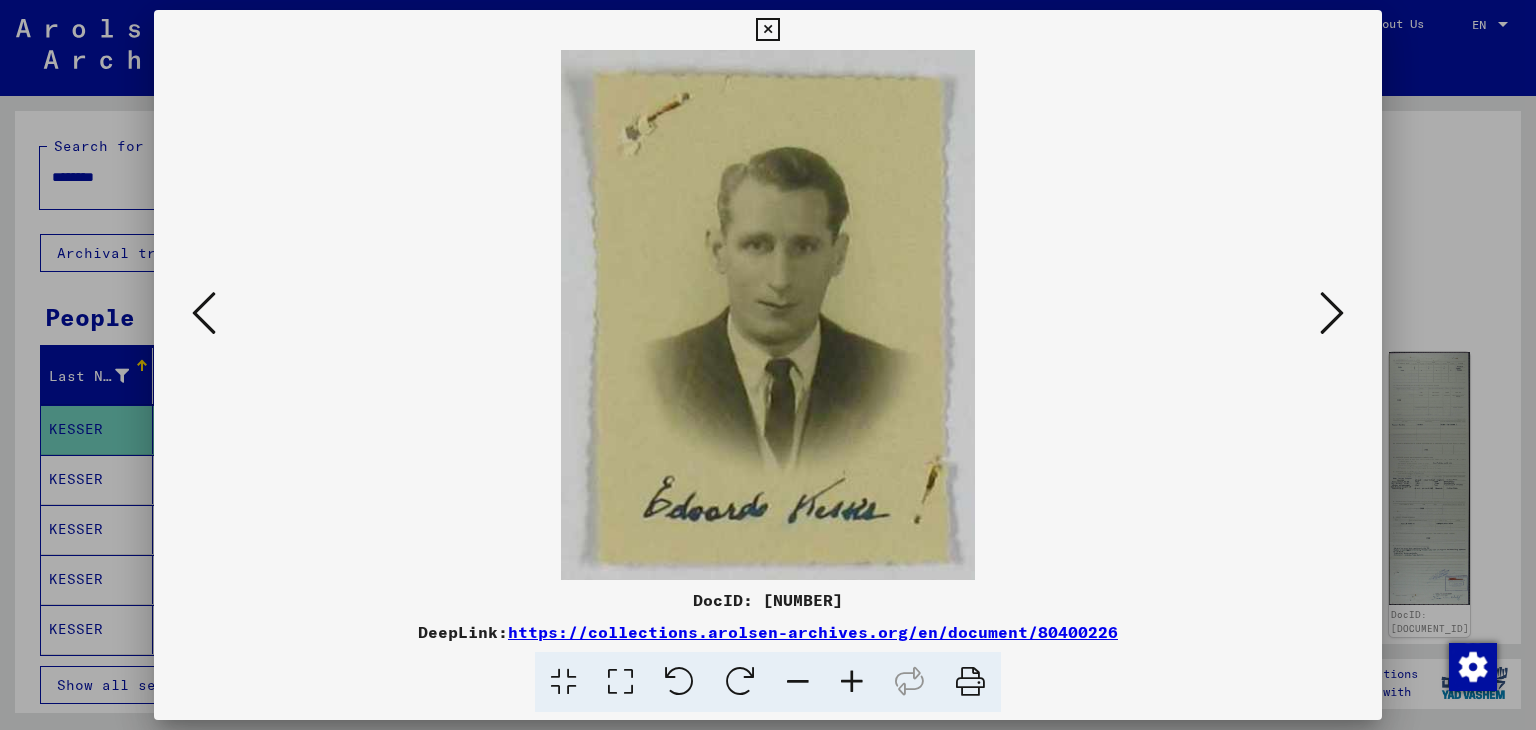 click at bounding box center (1332, 313) 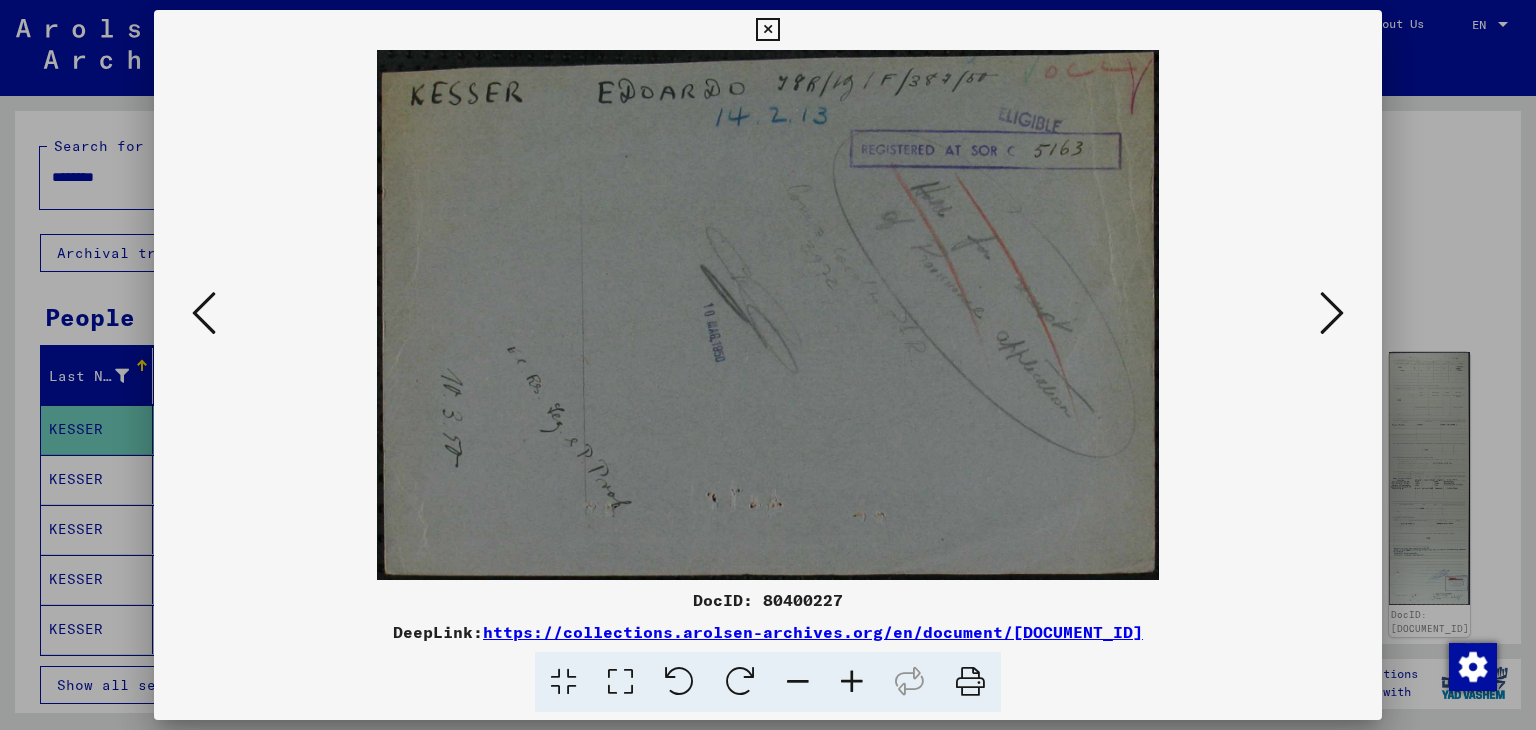 click at bounding box center (1332, 313) 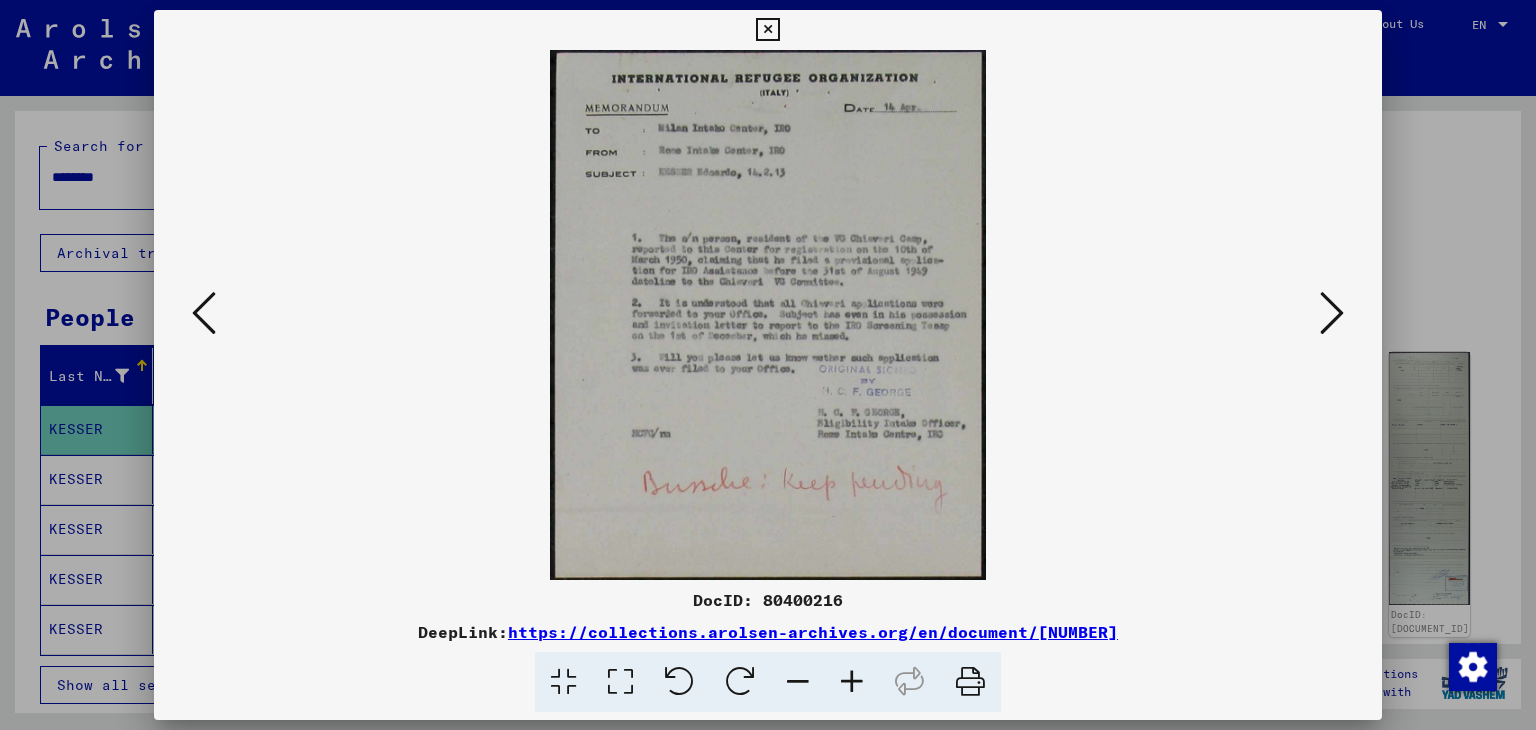 click at bounding box center [1332, 313] 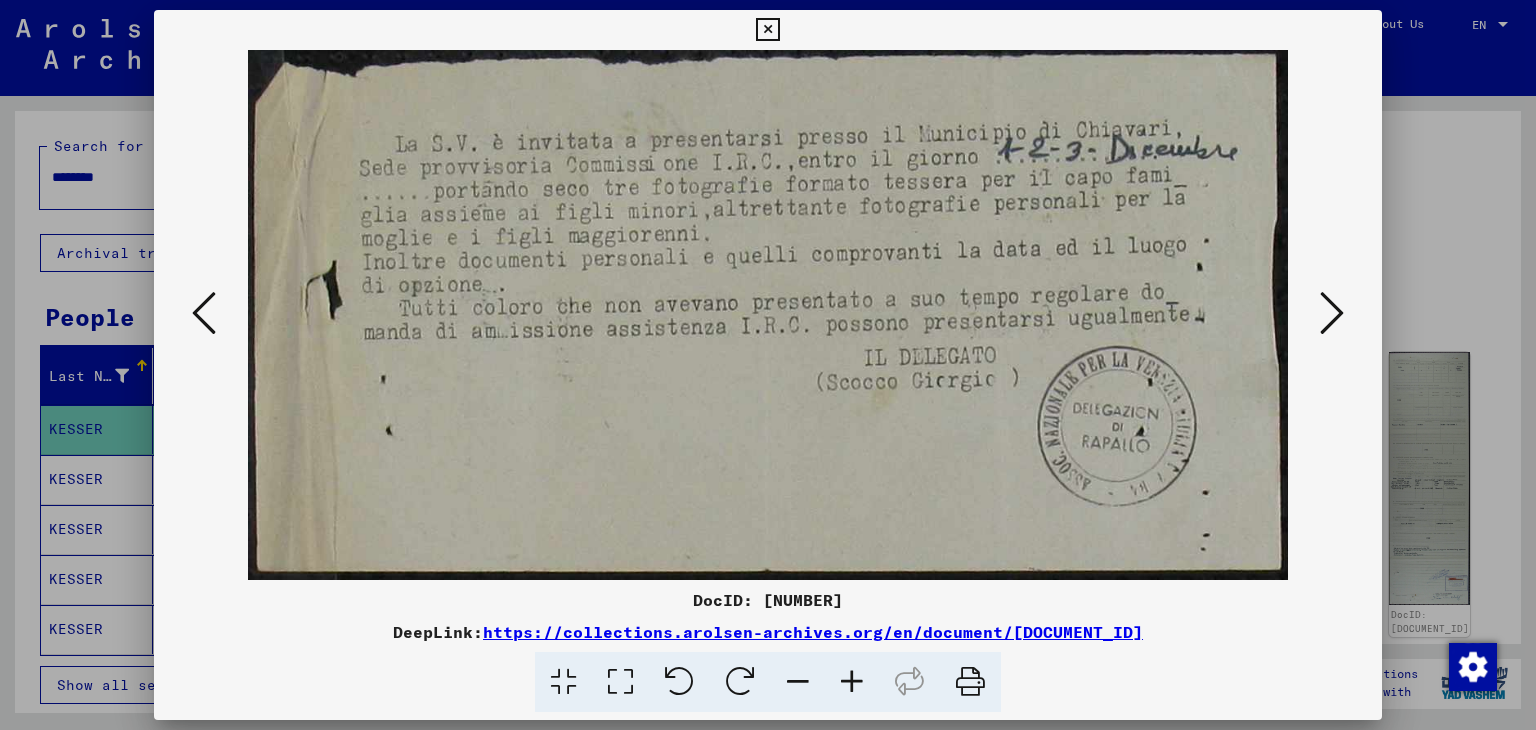click at bounding box center [1332, 313] 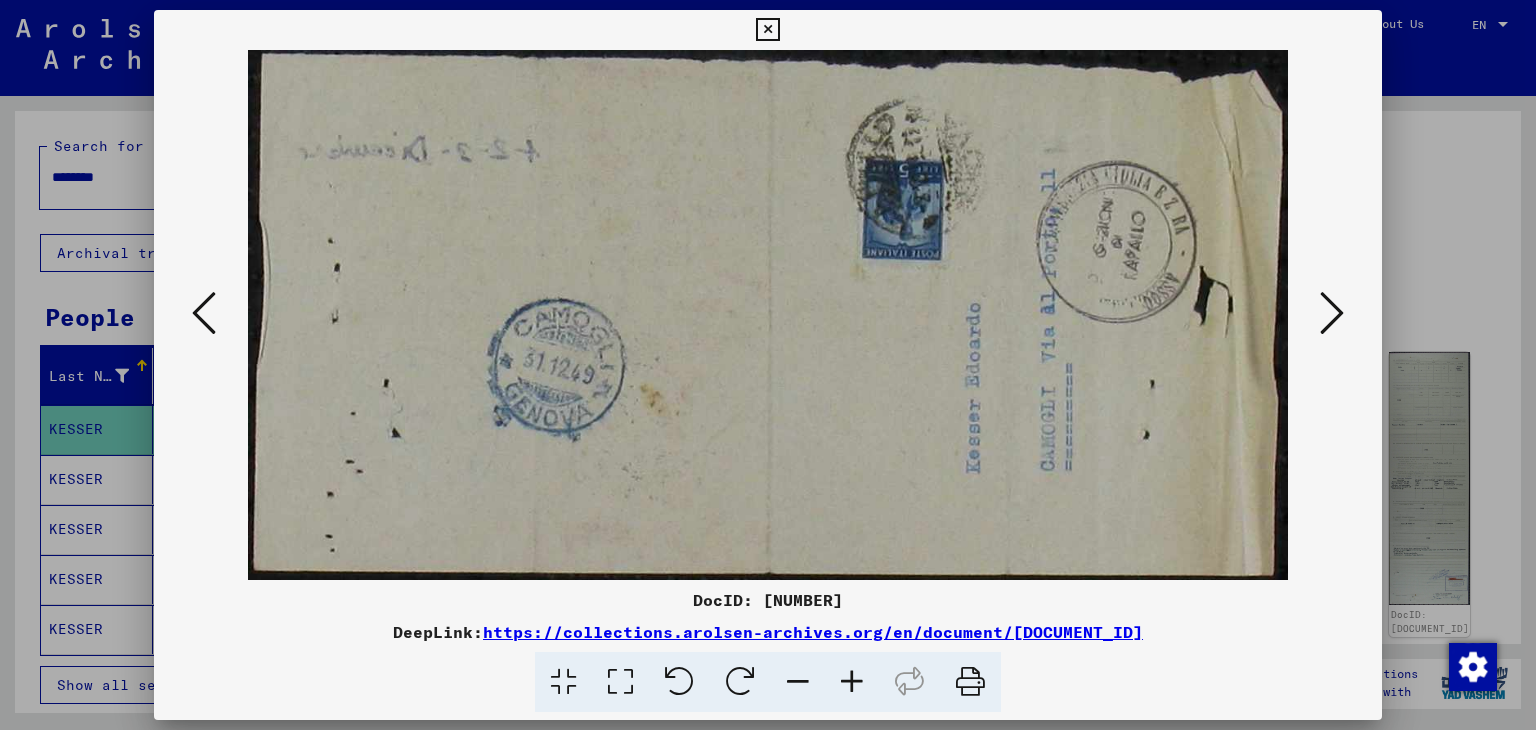 click at bounding box center (1332, 313) 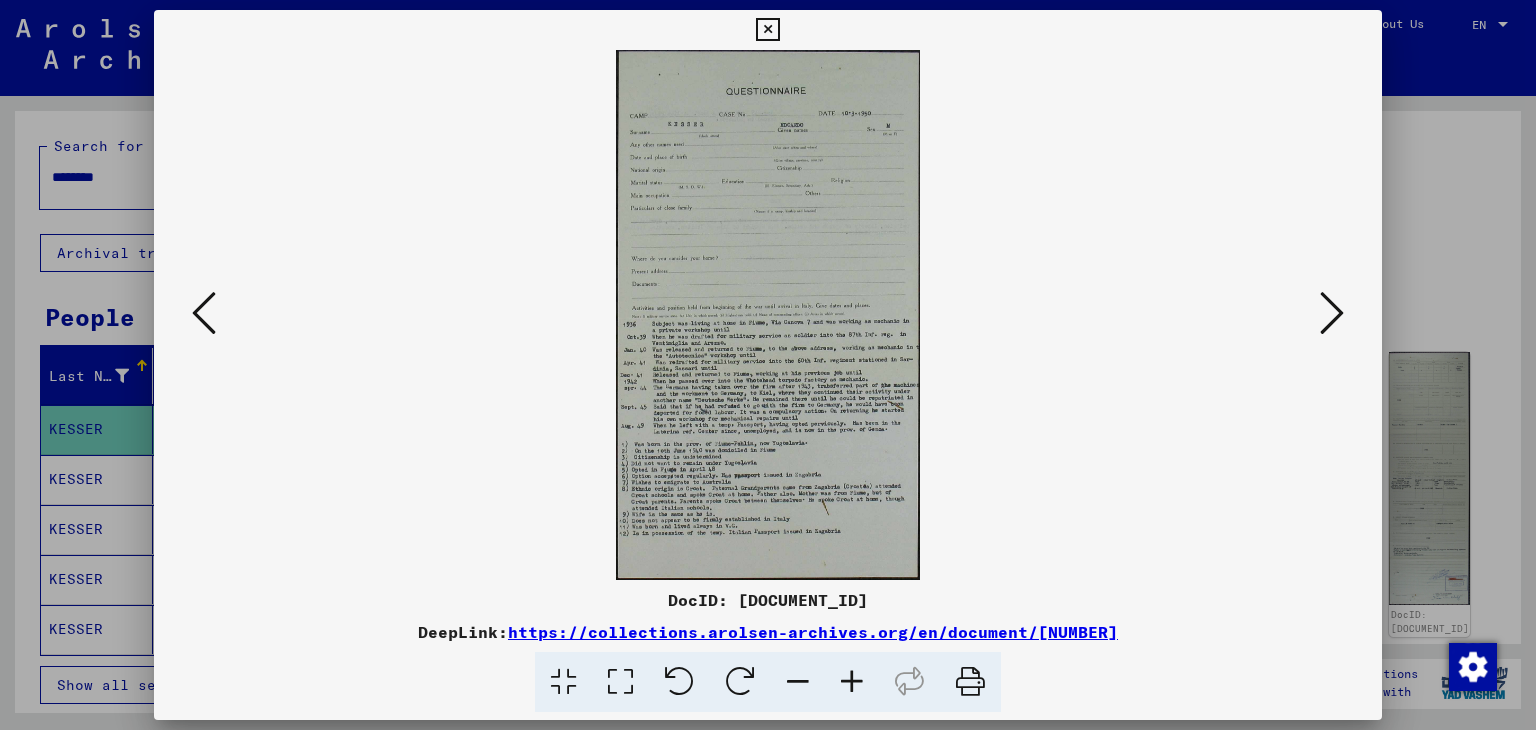 click at bounding box center [767, 30] 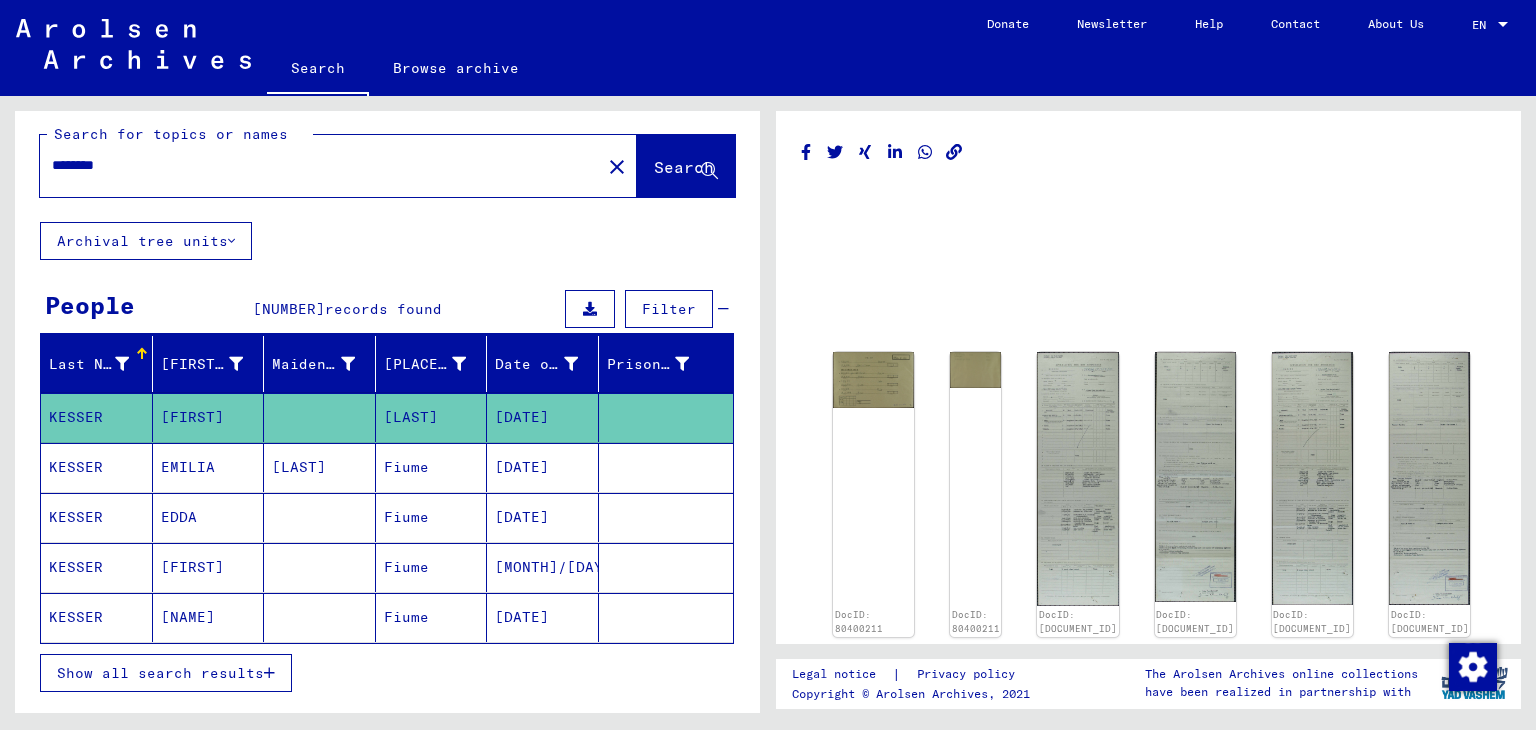 scroll, scrollTop: 0, scrollLeft: 0, axis: both 